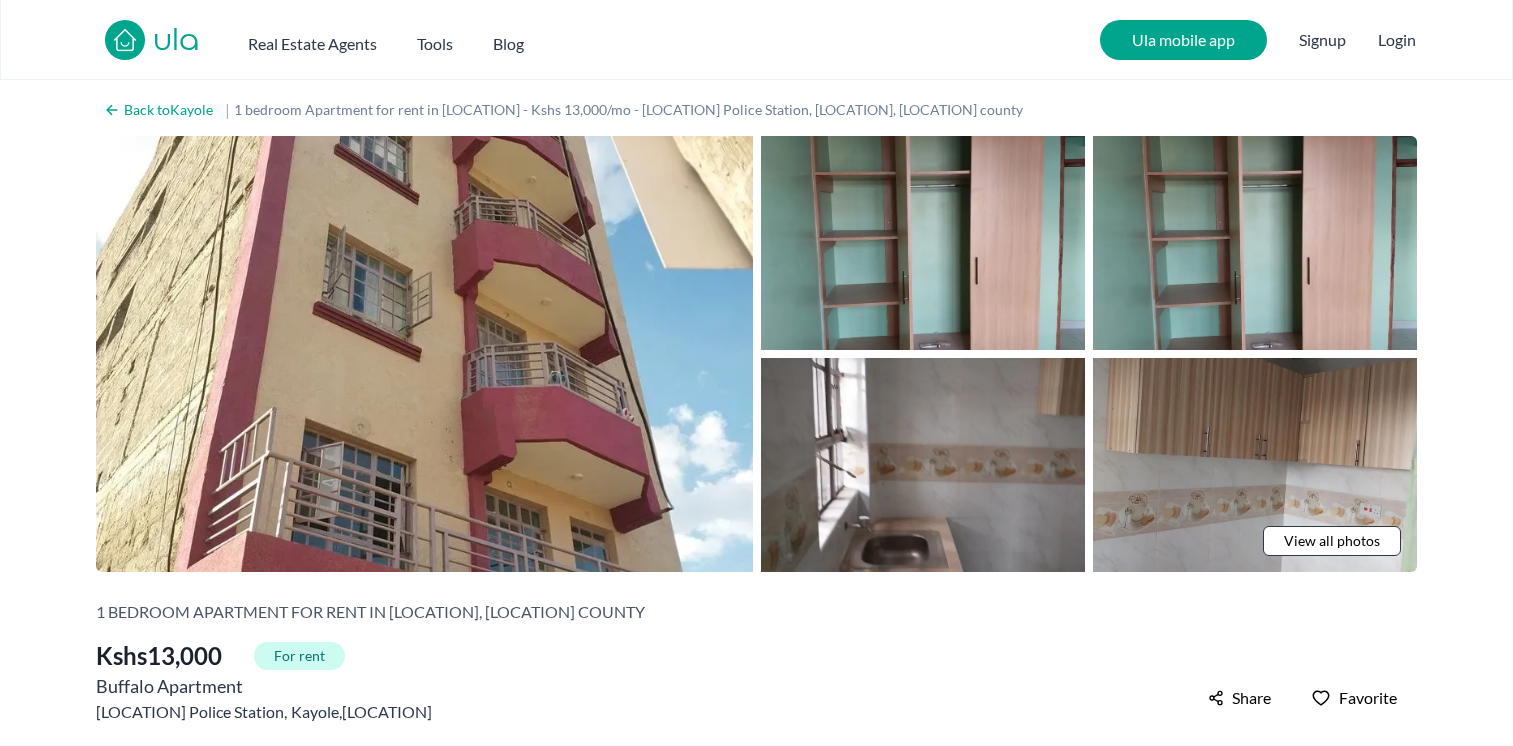 scroll, scrollTop: 0, scrollLeft: 0, axis: both 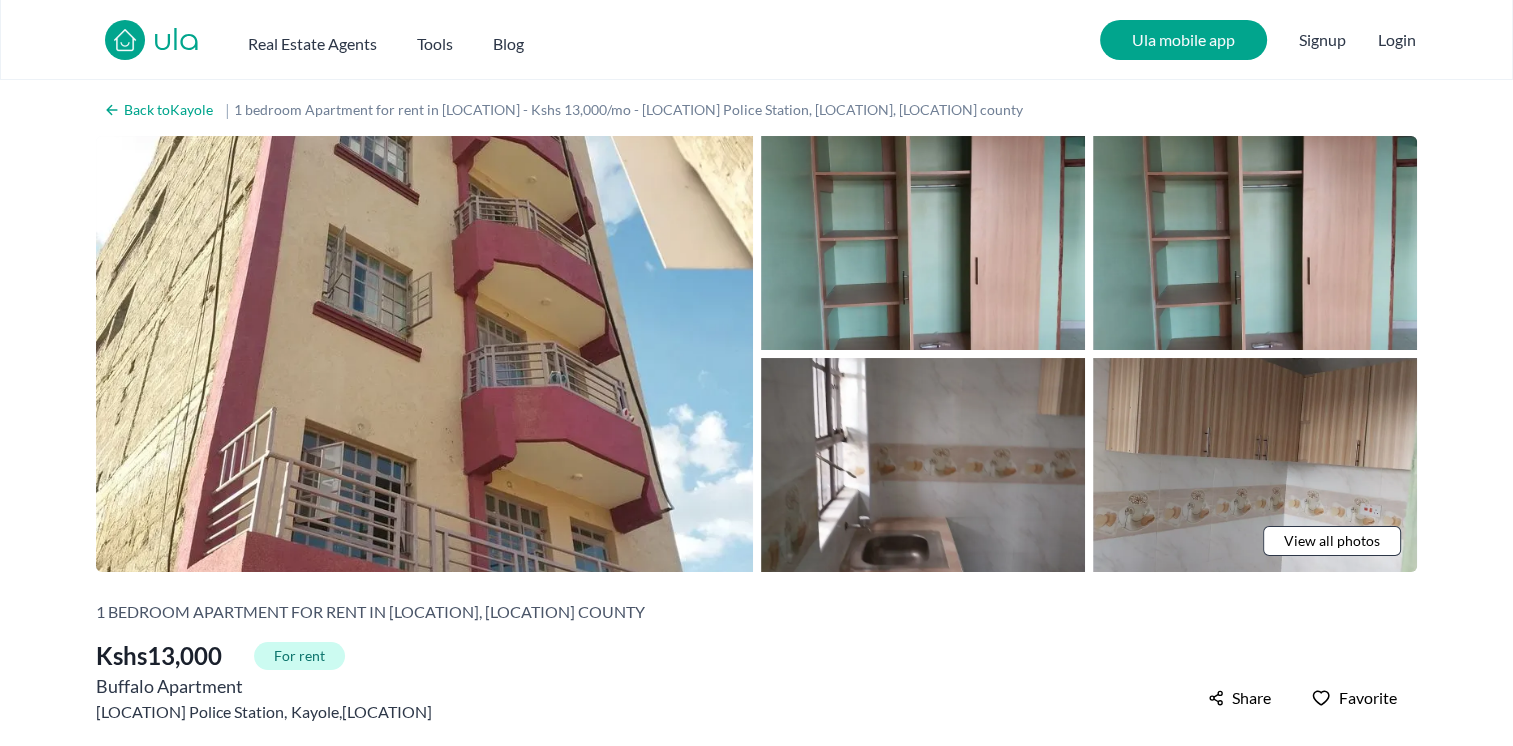 click on "View all photos" at bounding box center [1332, 541] 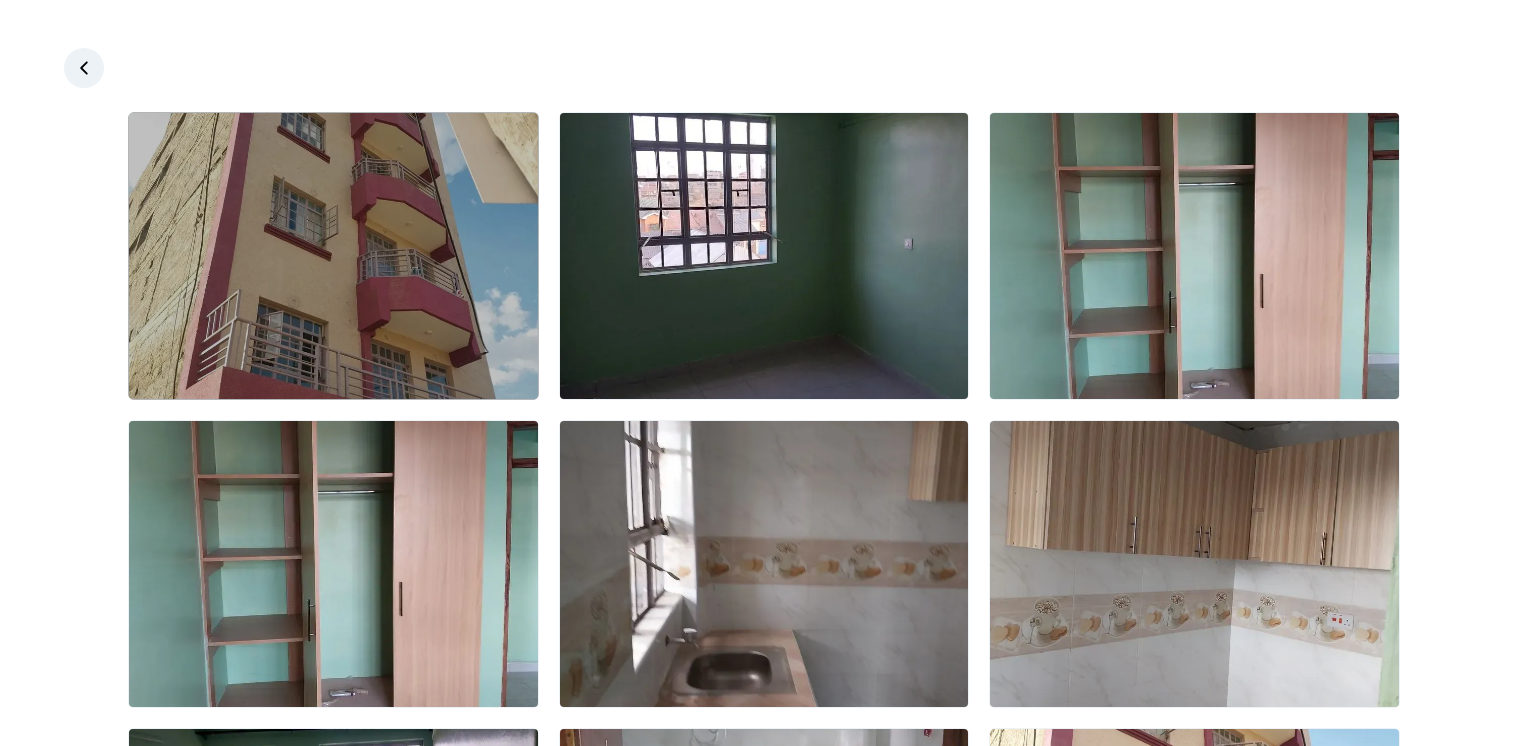 click at bounding box center (333, 256) 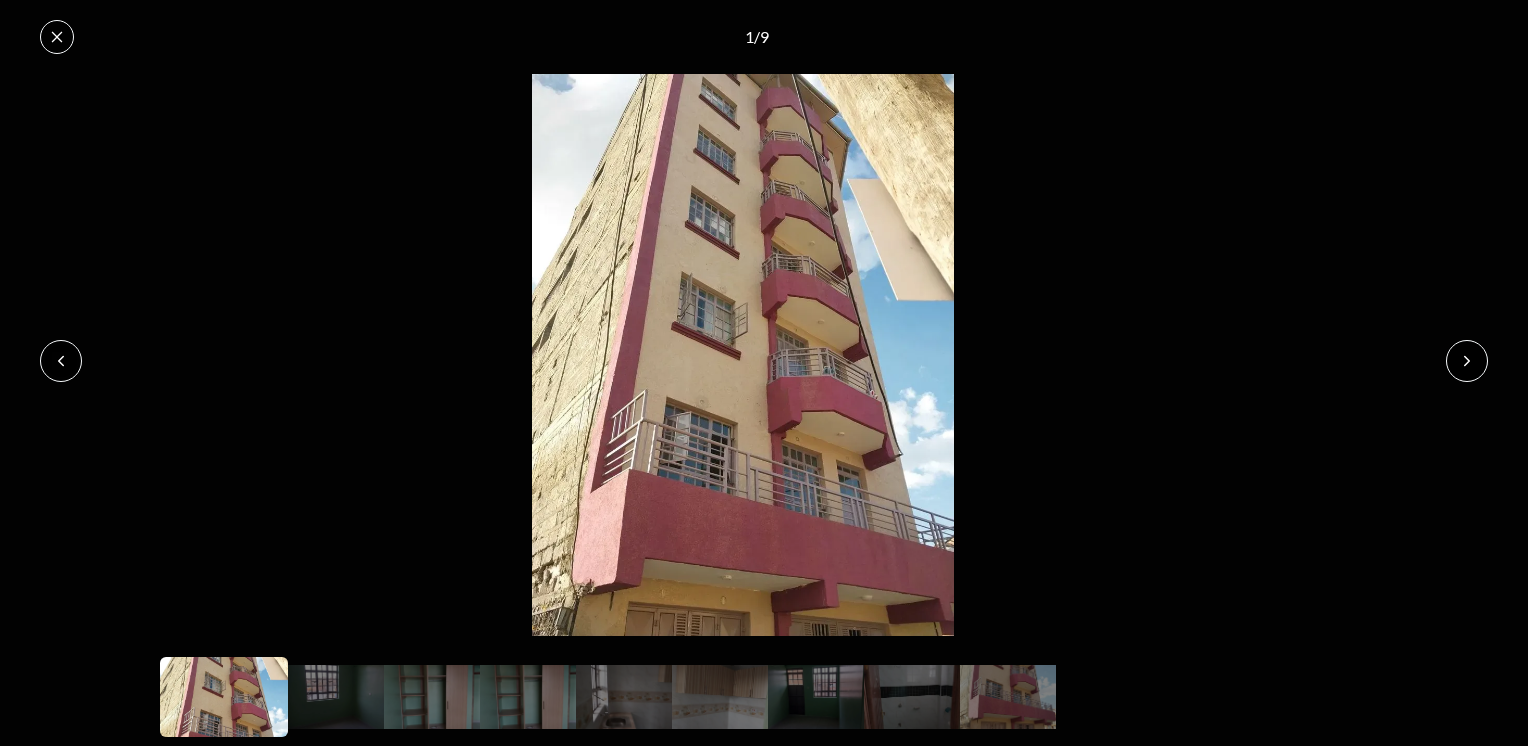 click 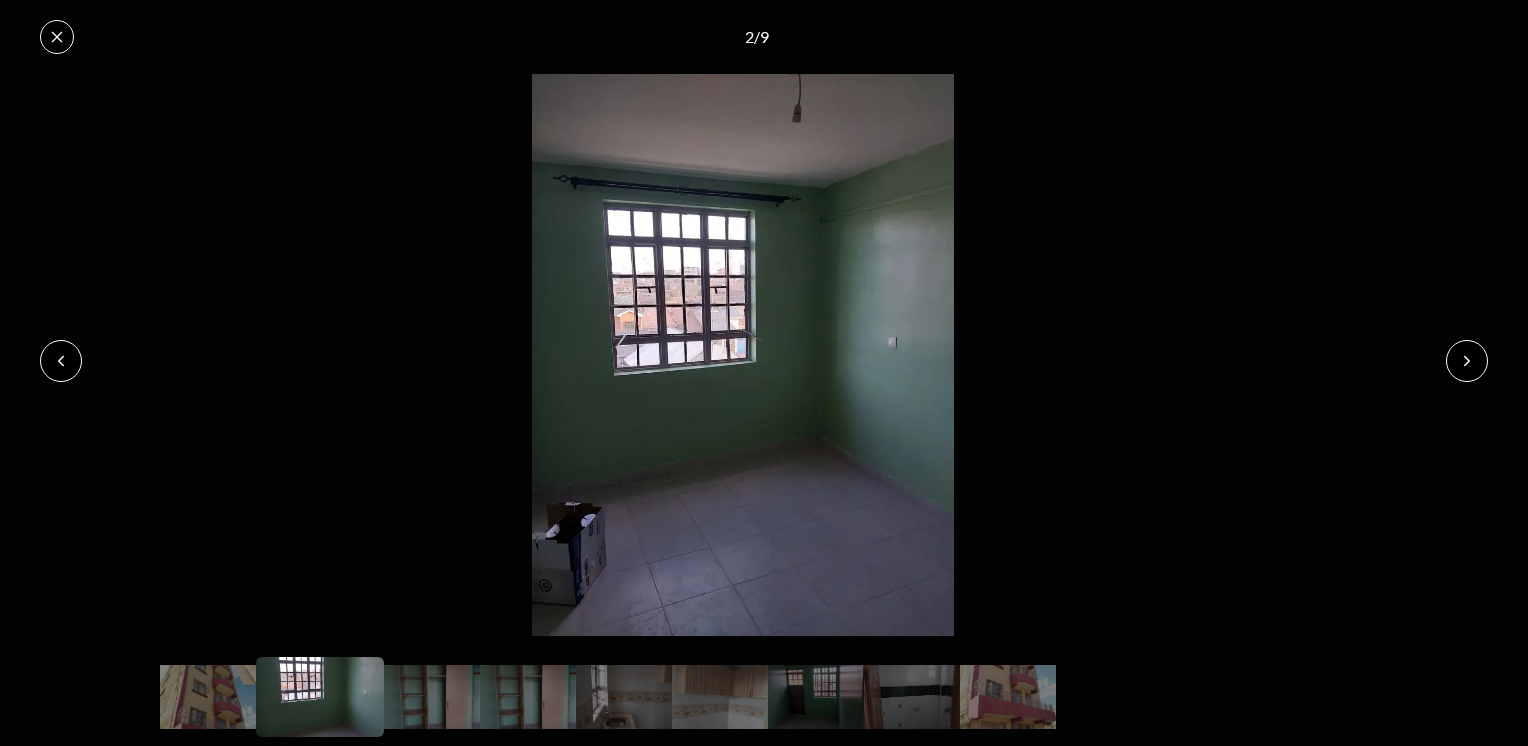 click 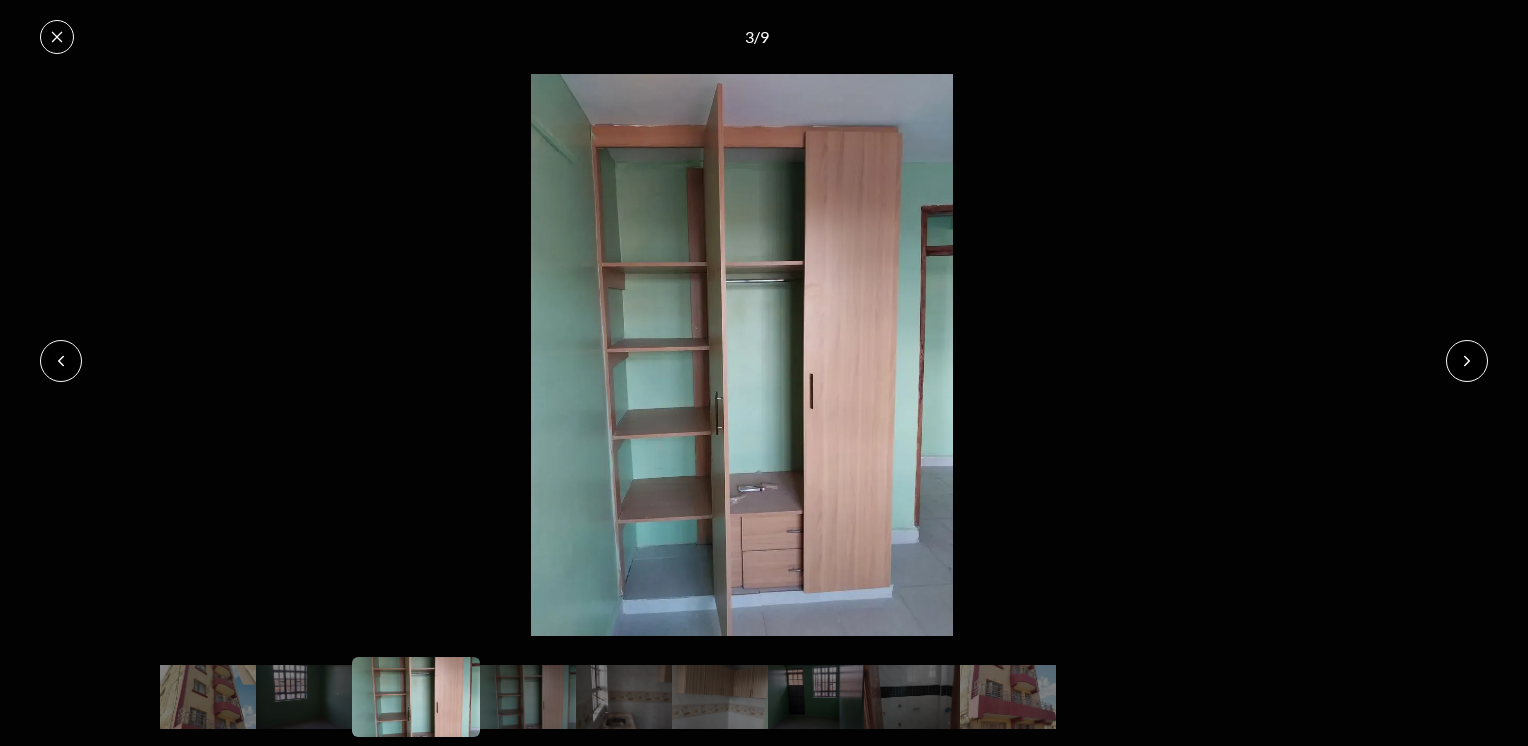 click 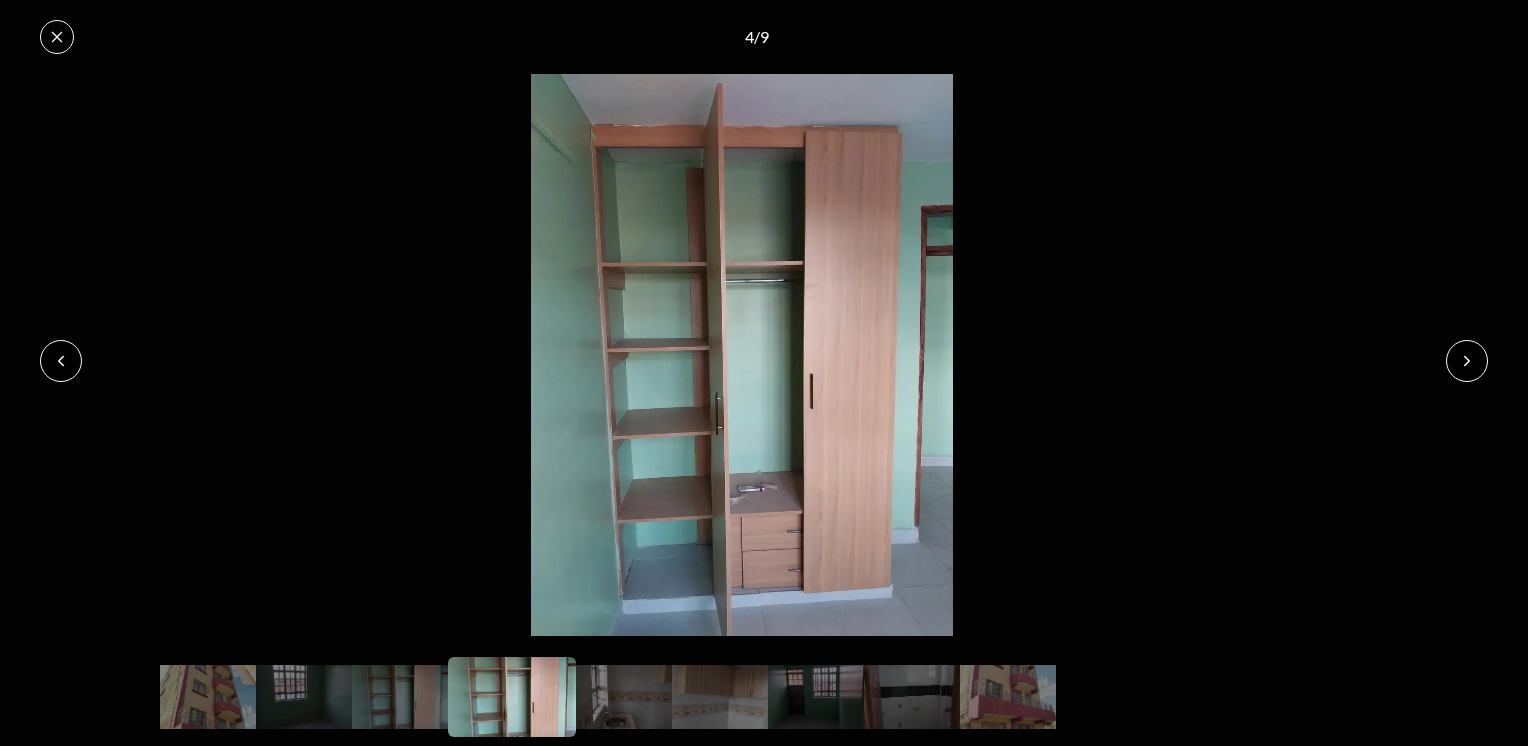 click 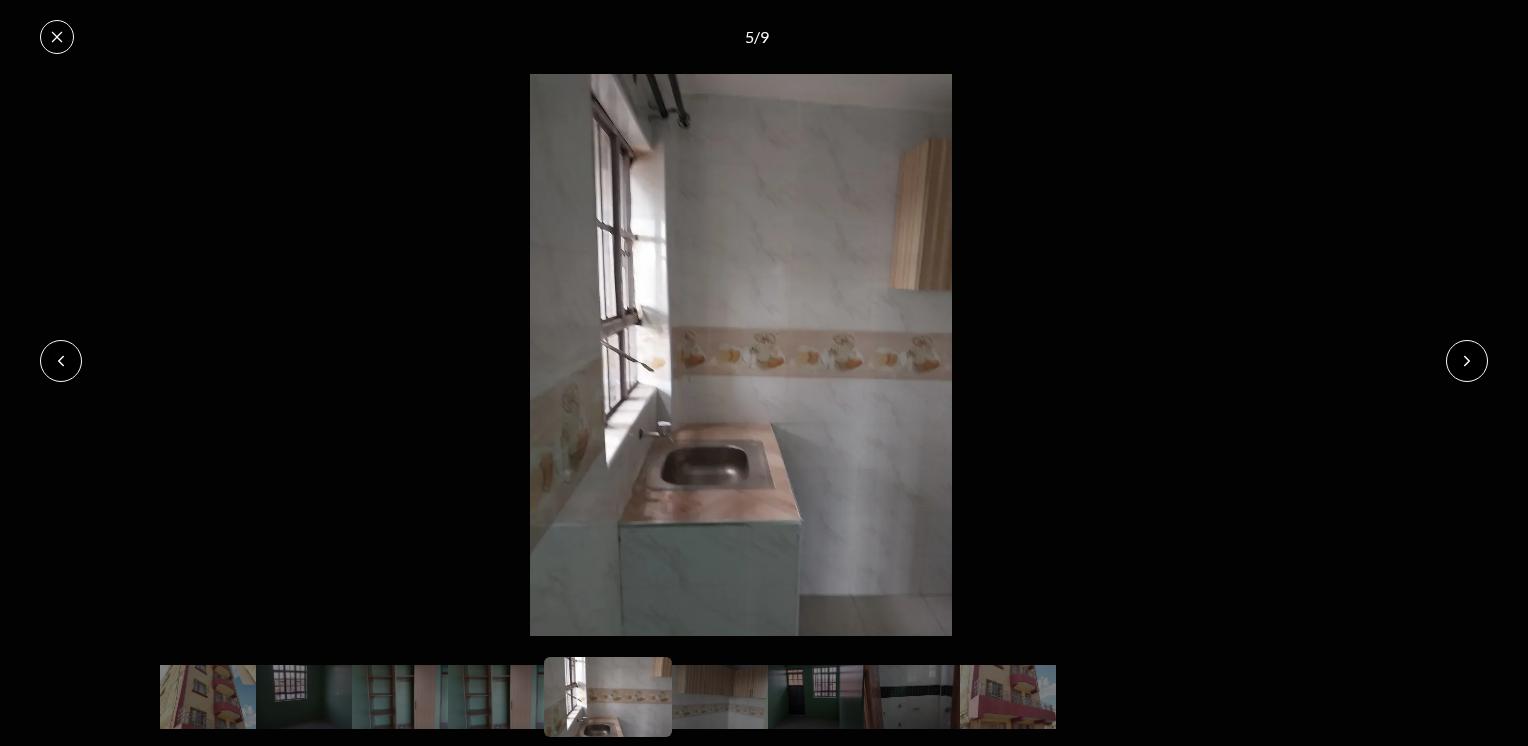 click 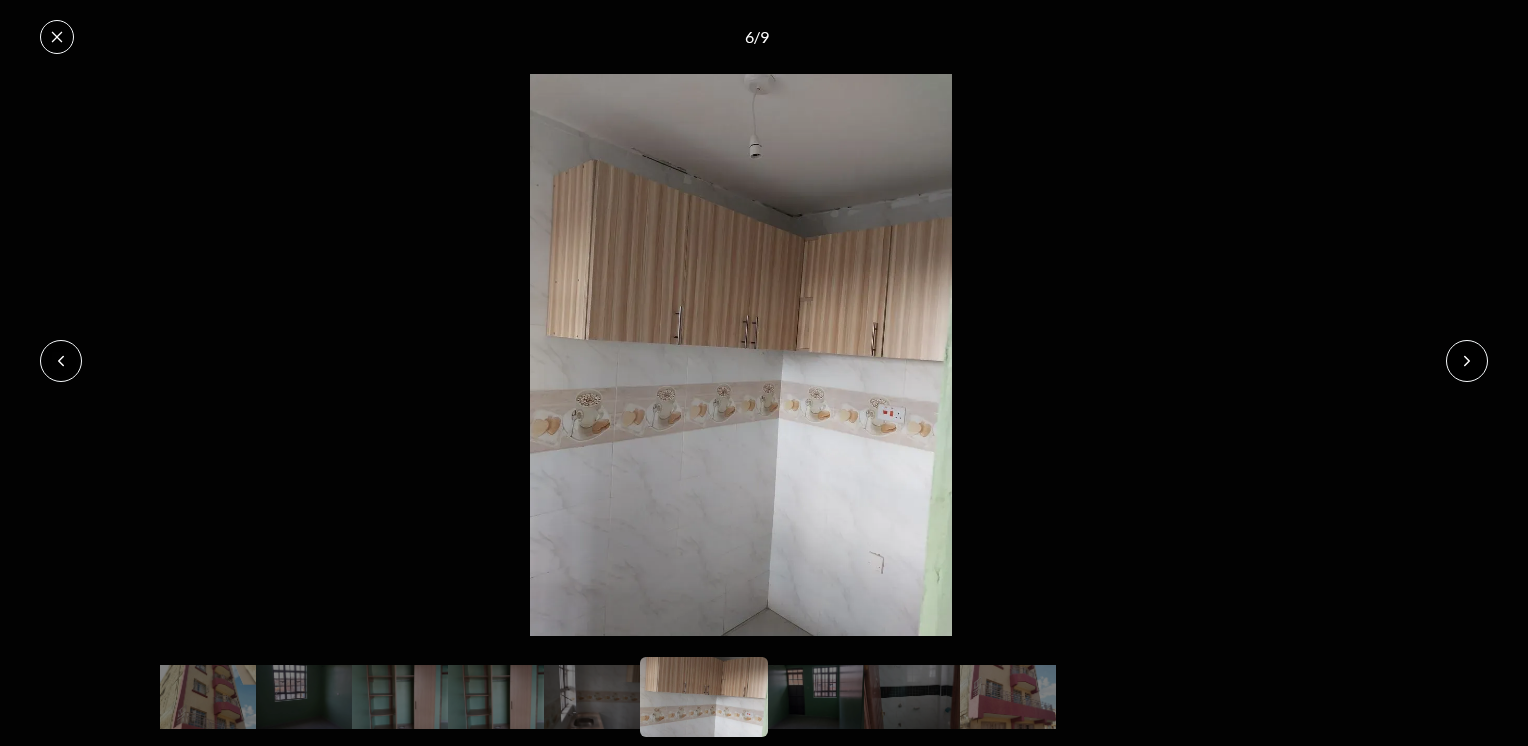click 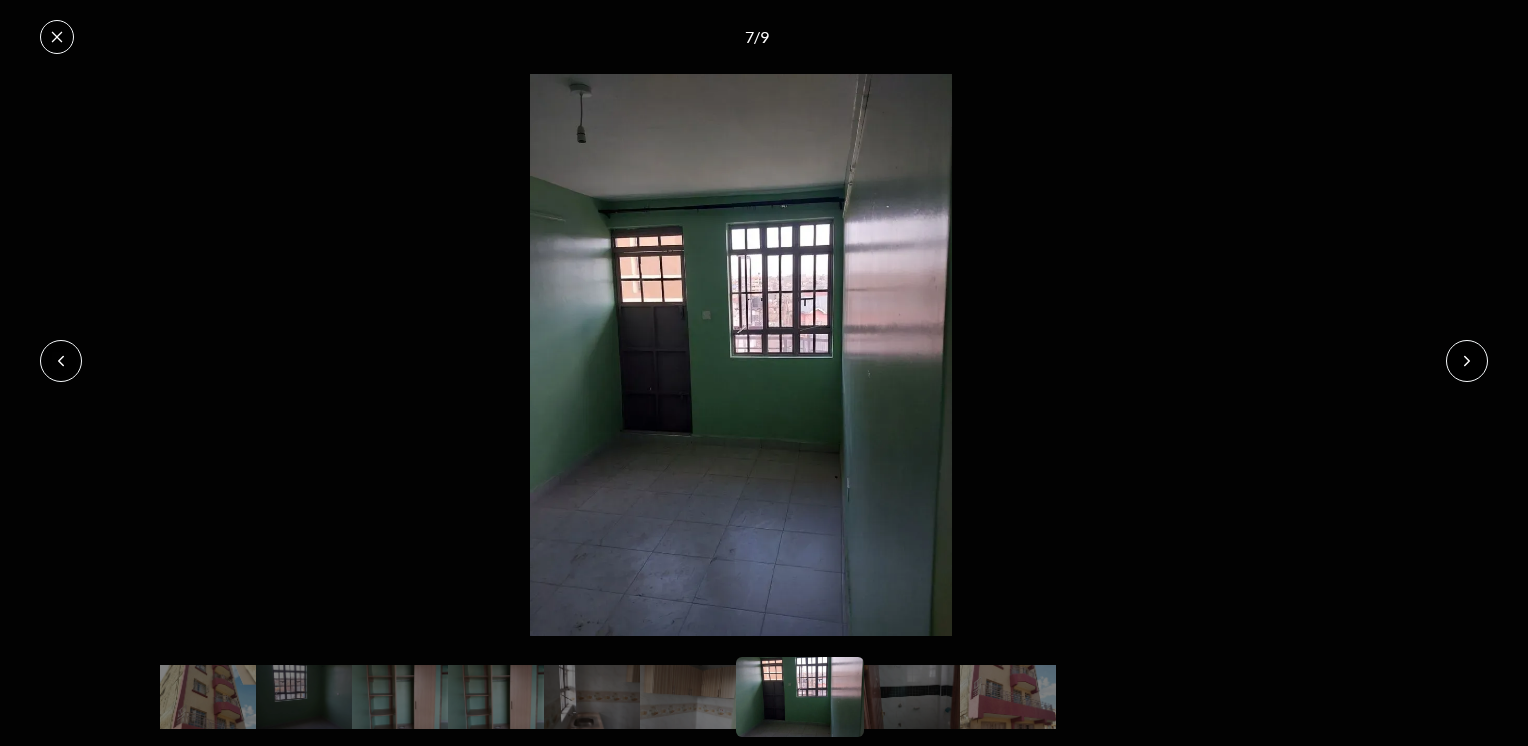 click 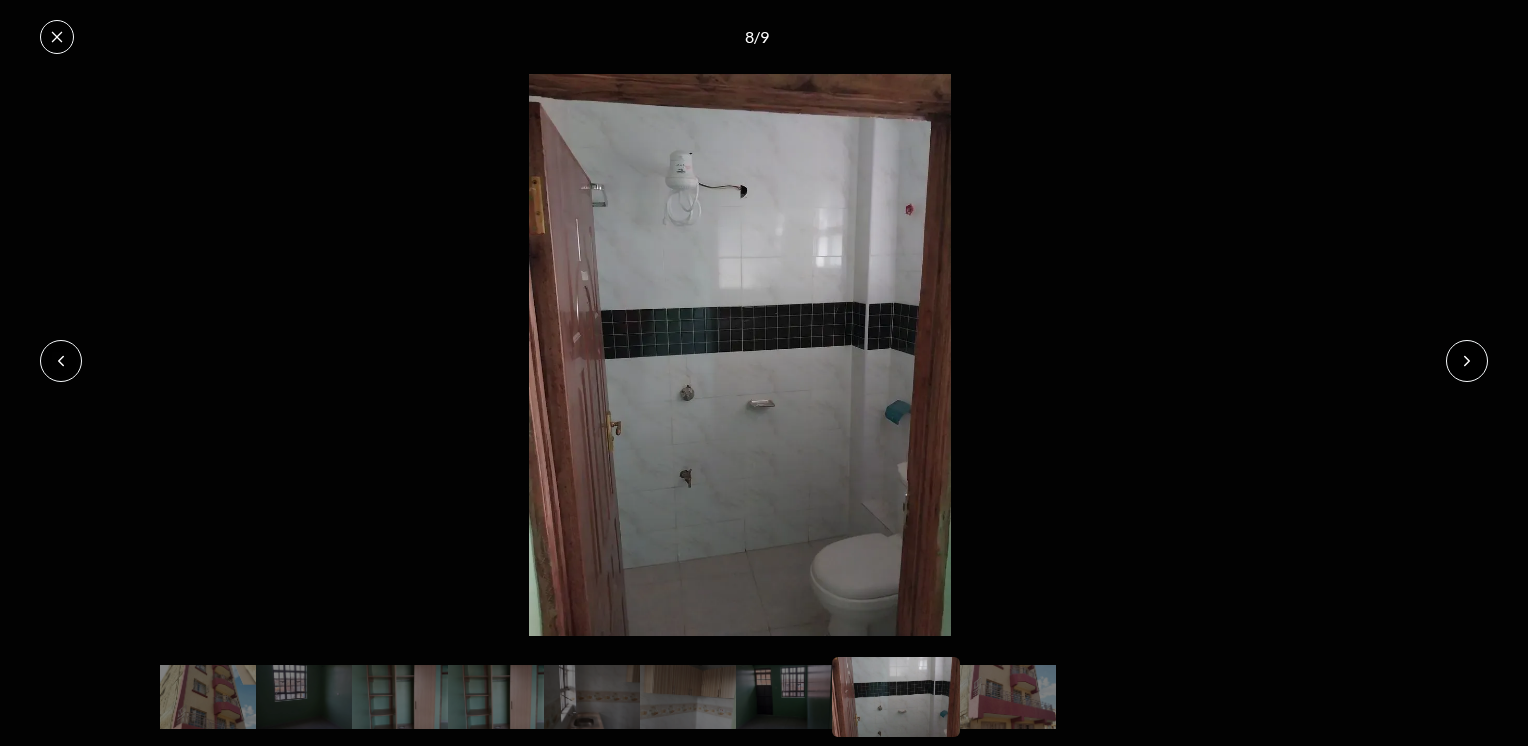 click 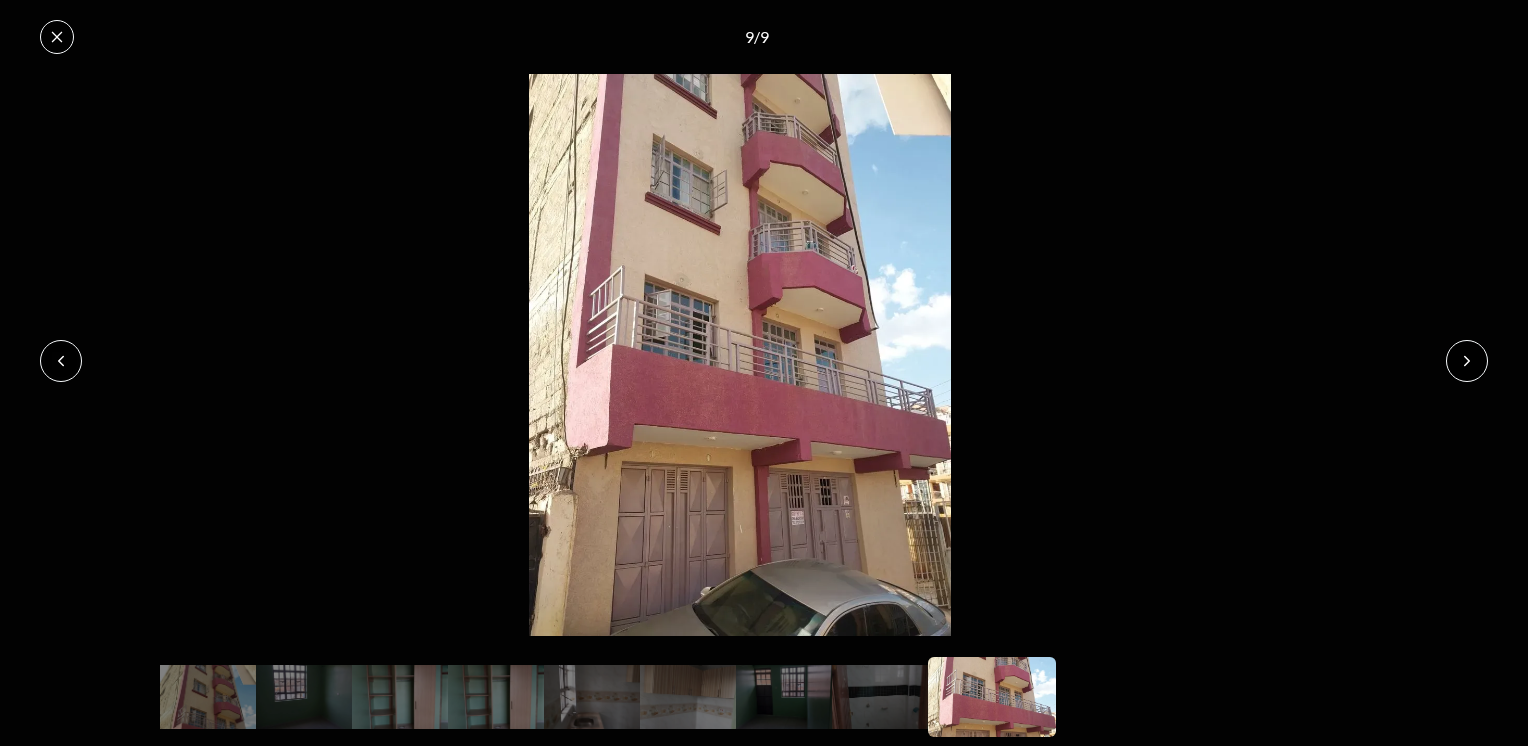 click 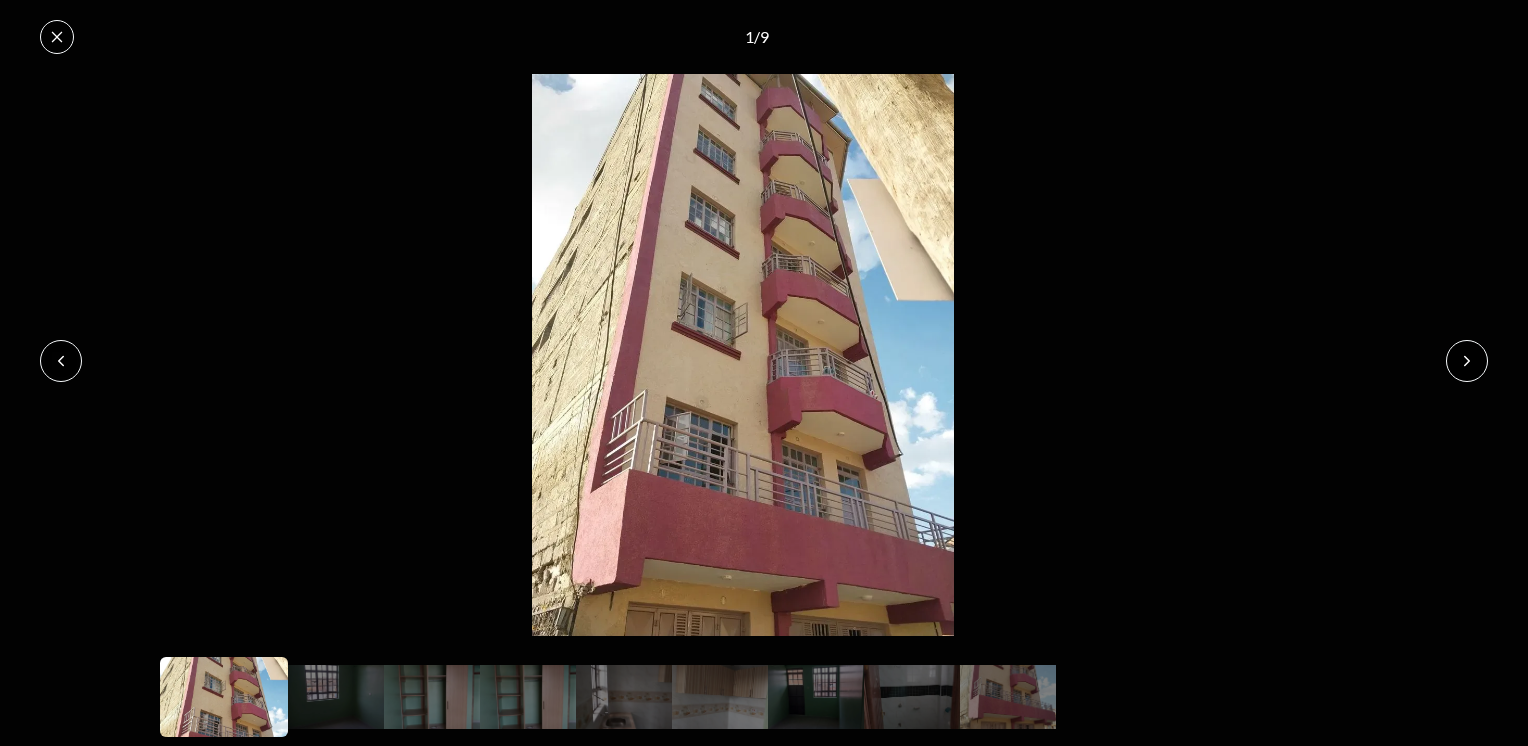 click 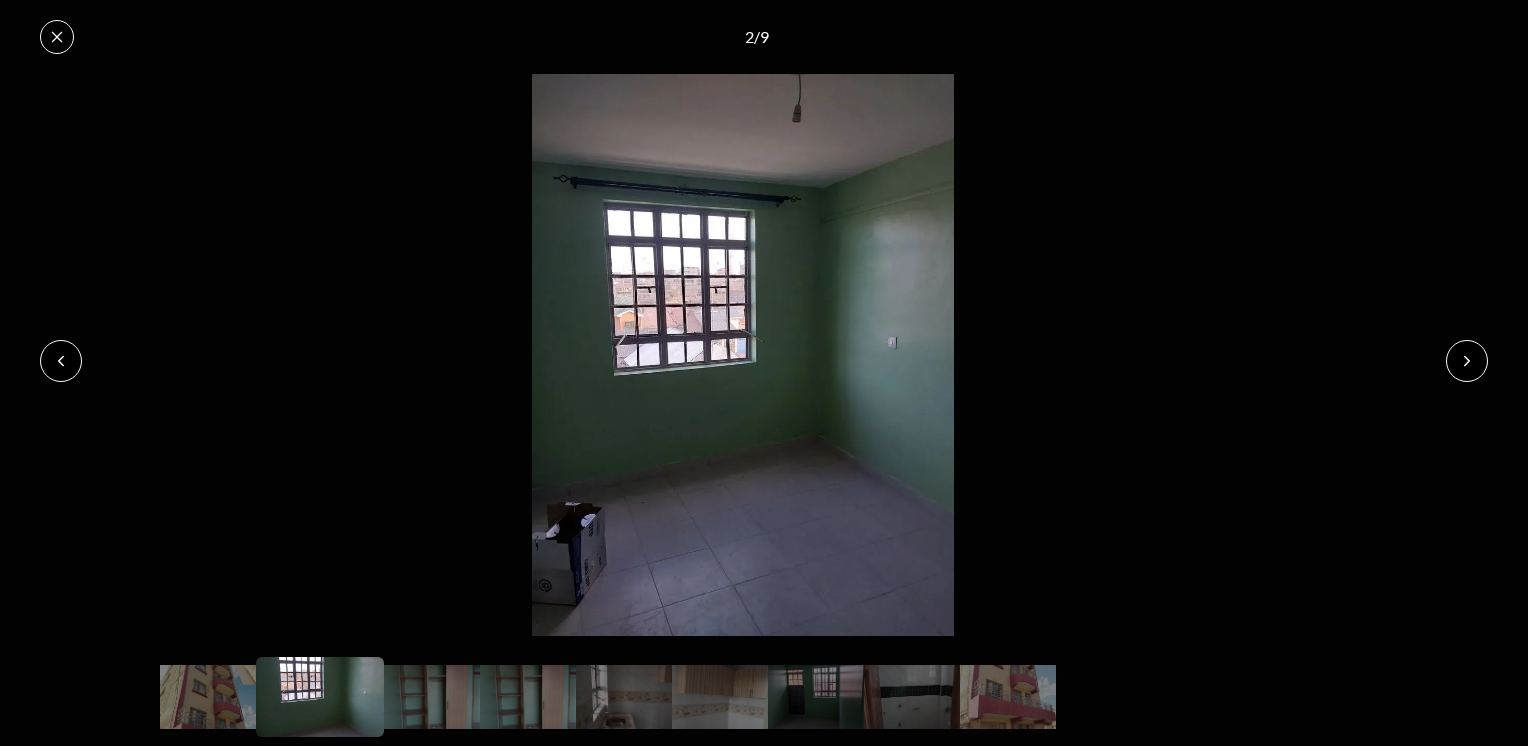 click 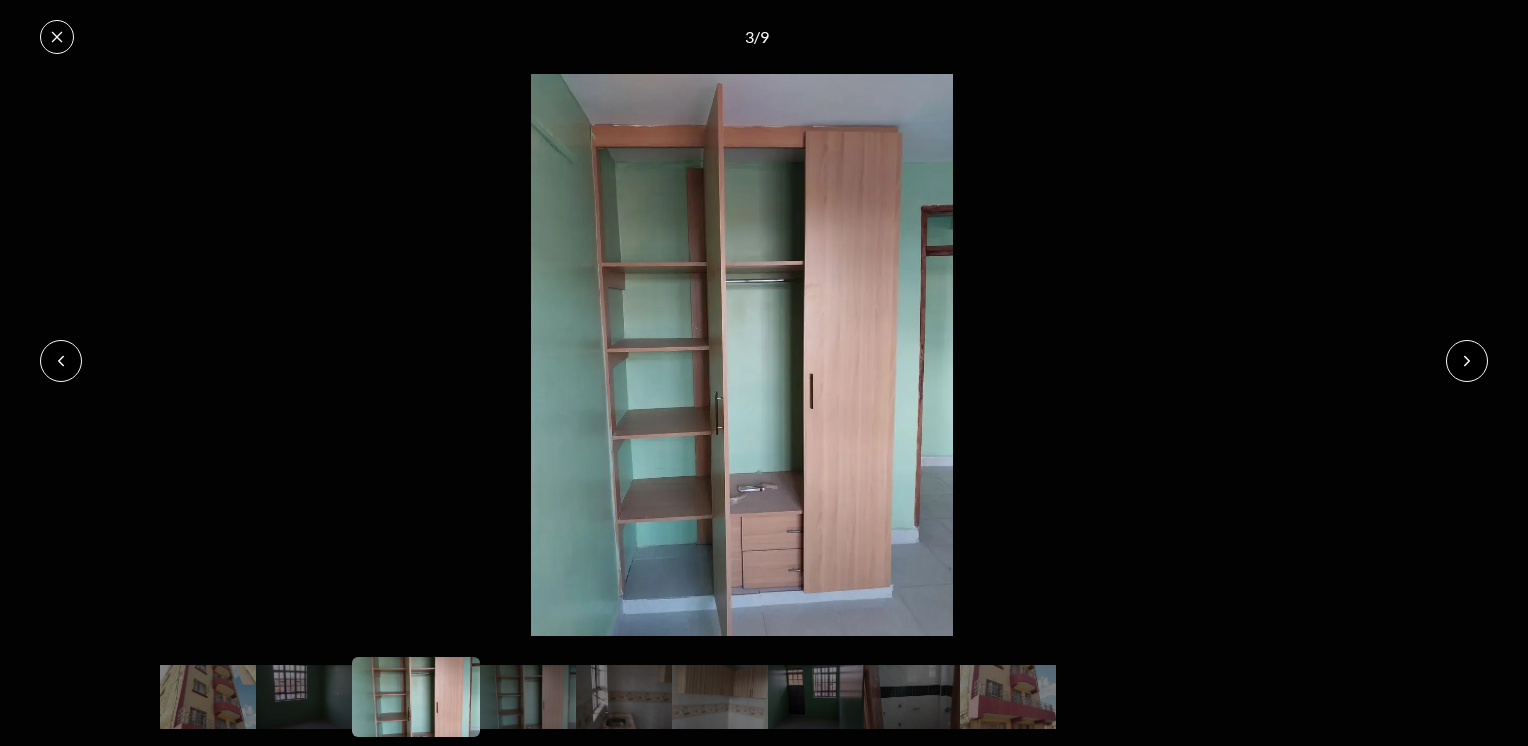 click 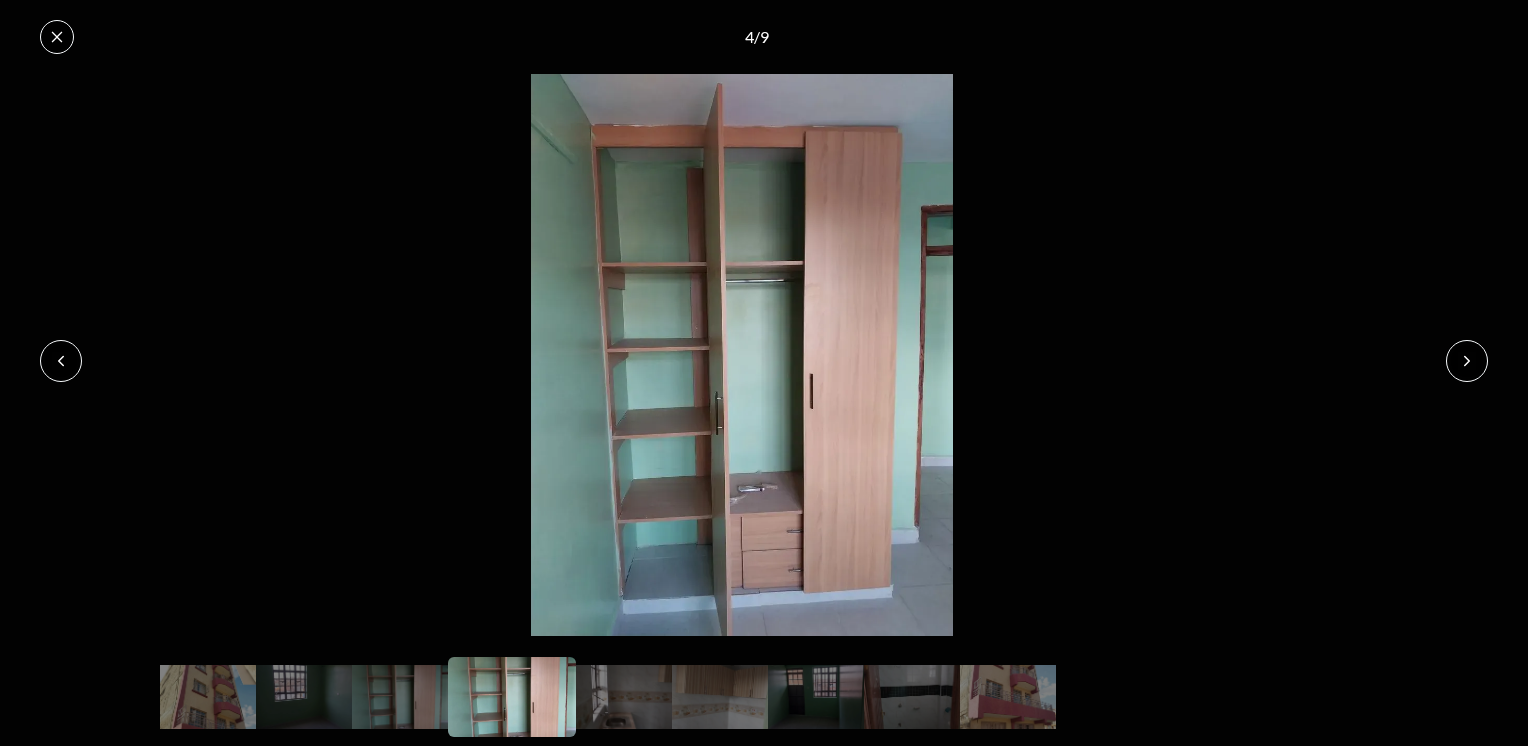 click 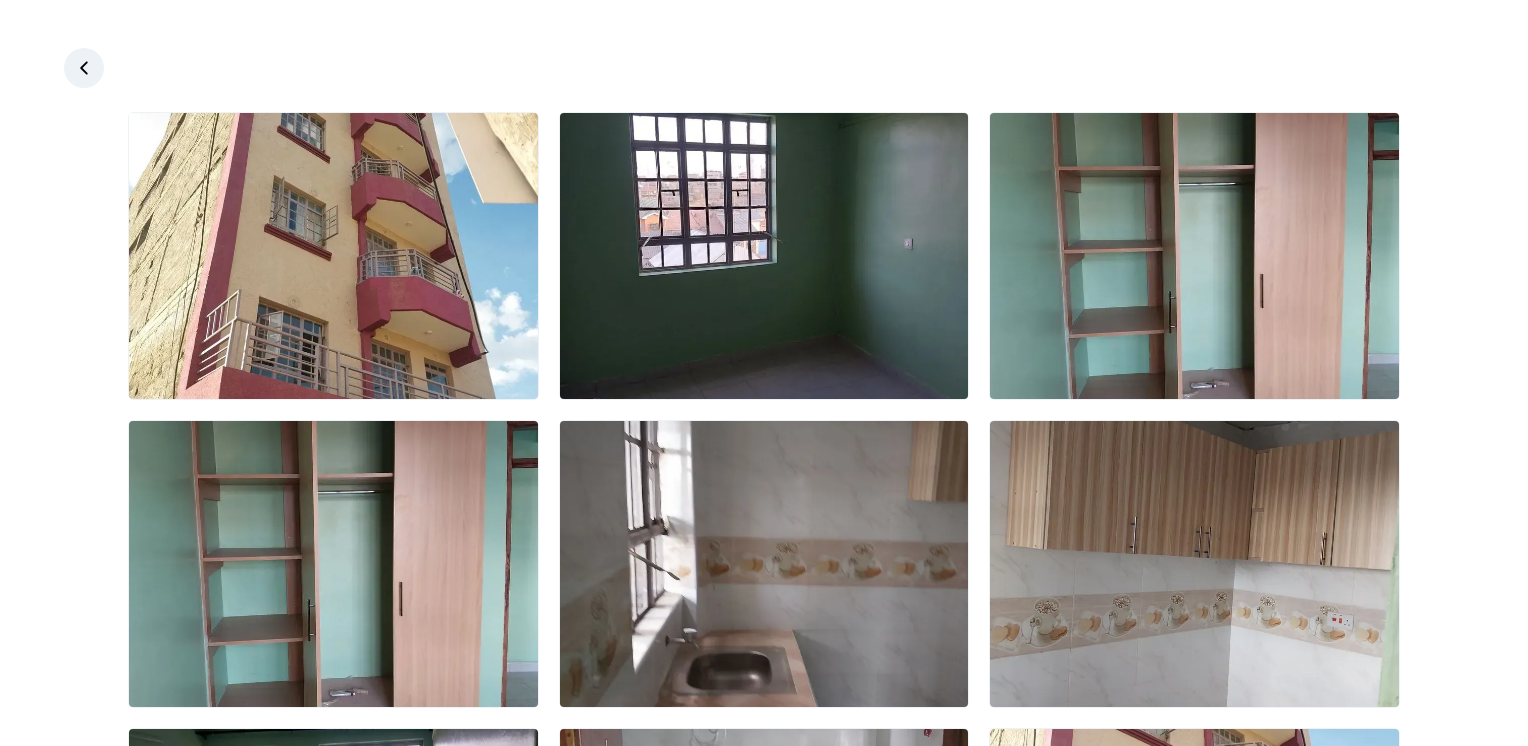 click 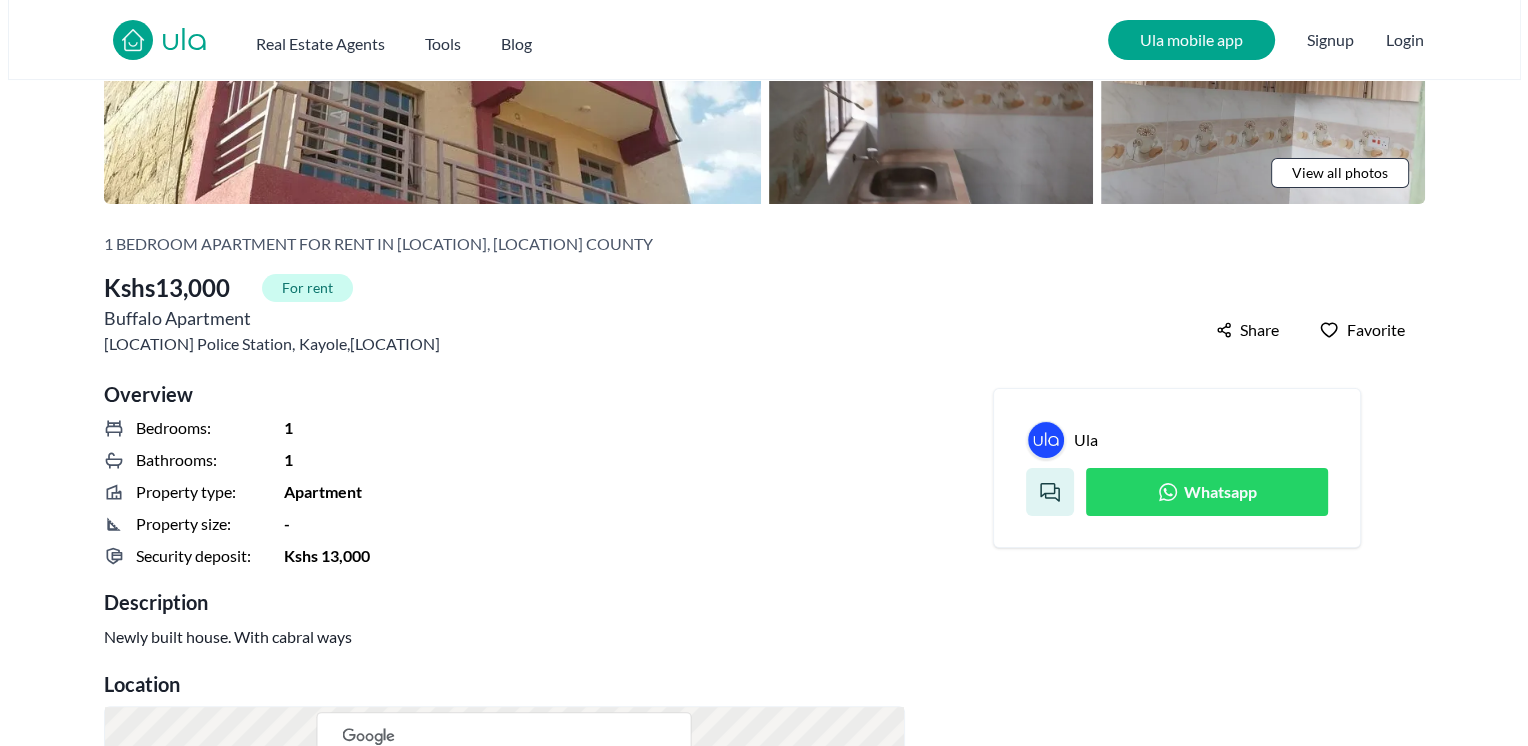 scroll, scrollTop: 0, scrollLeft: 0, axis: both 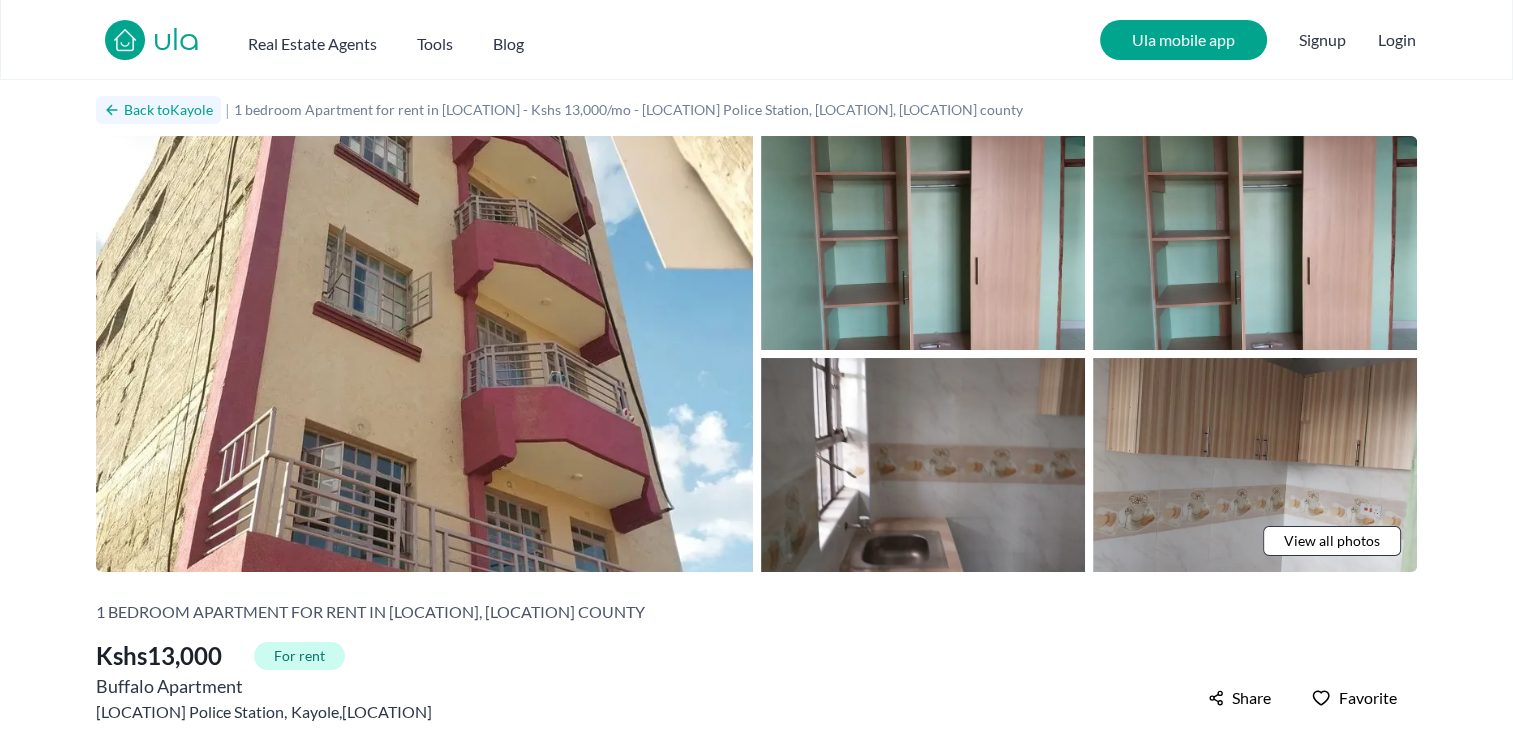 click 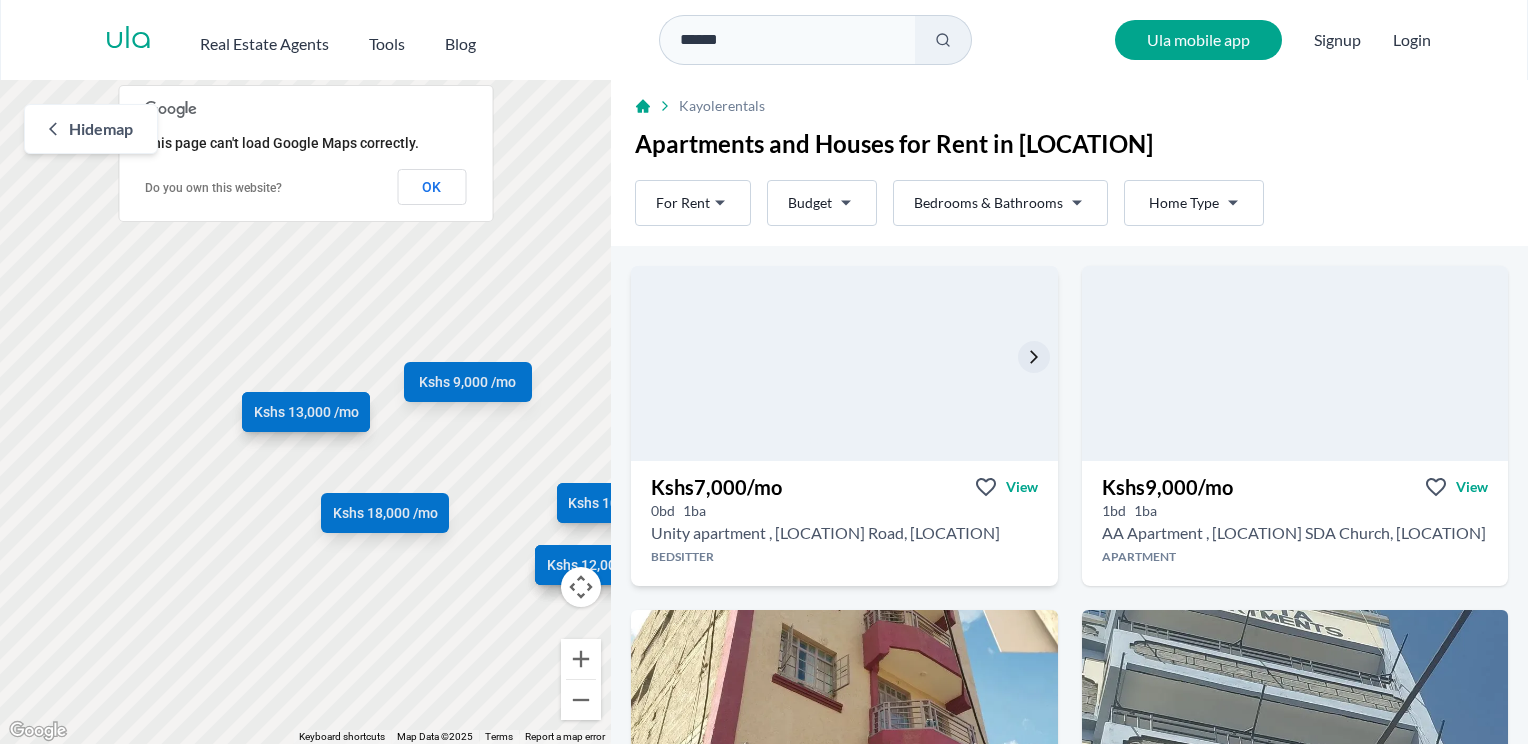 click at bounding box center (845, 363) 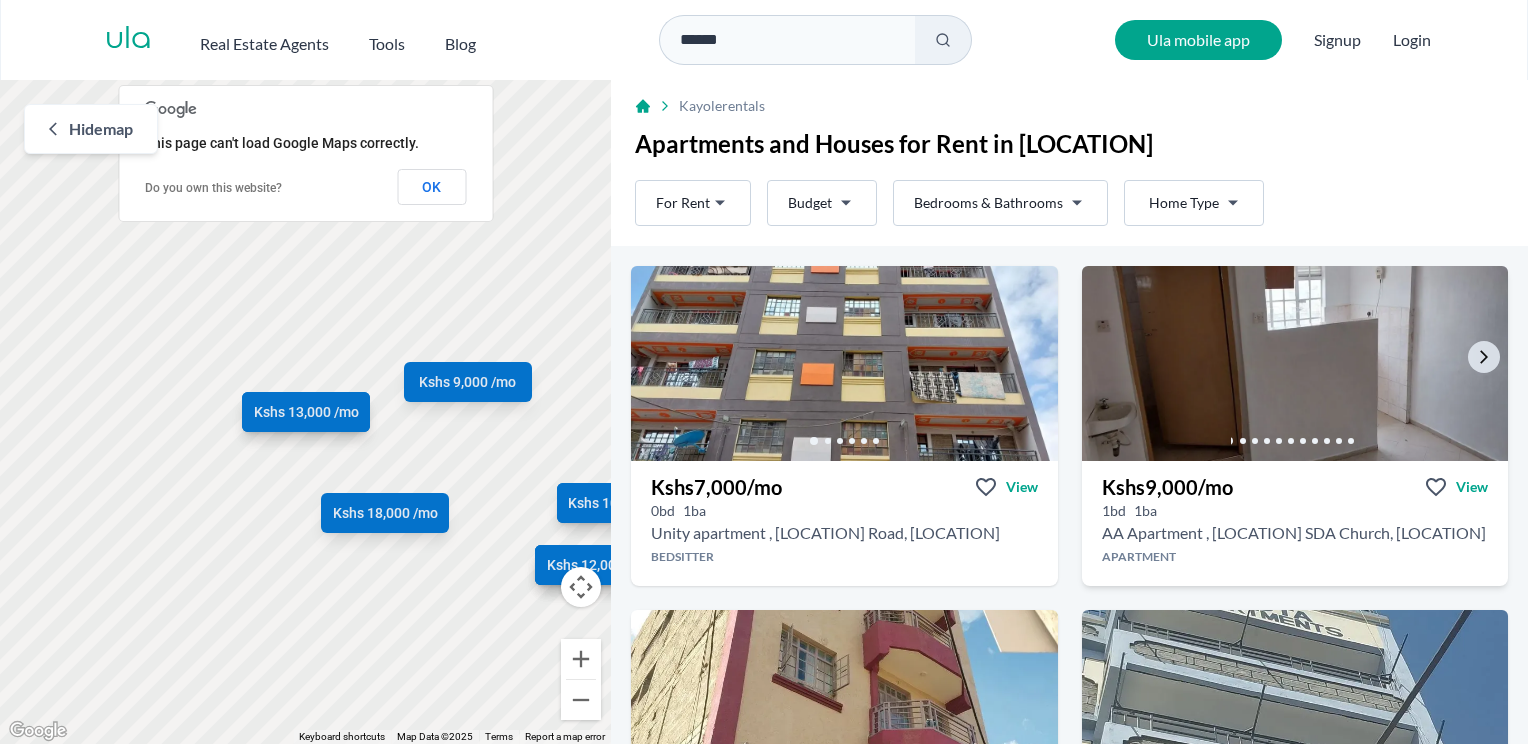 click at bounding box center [1295, 363] 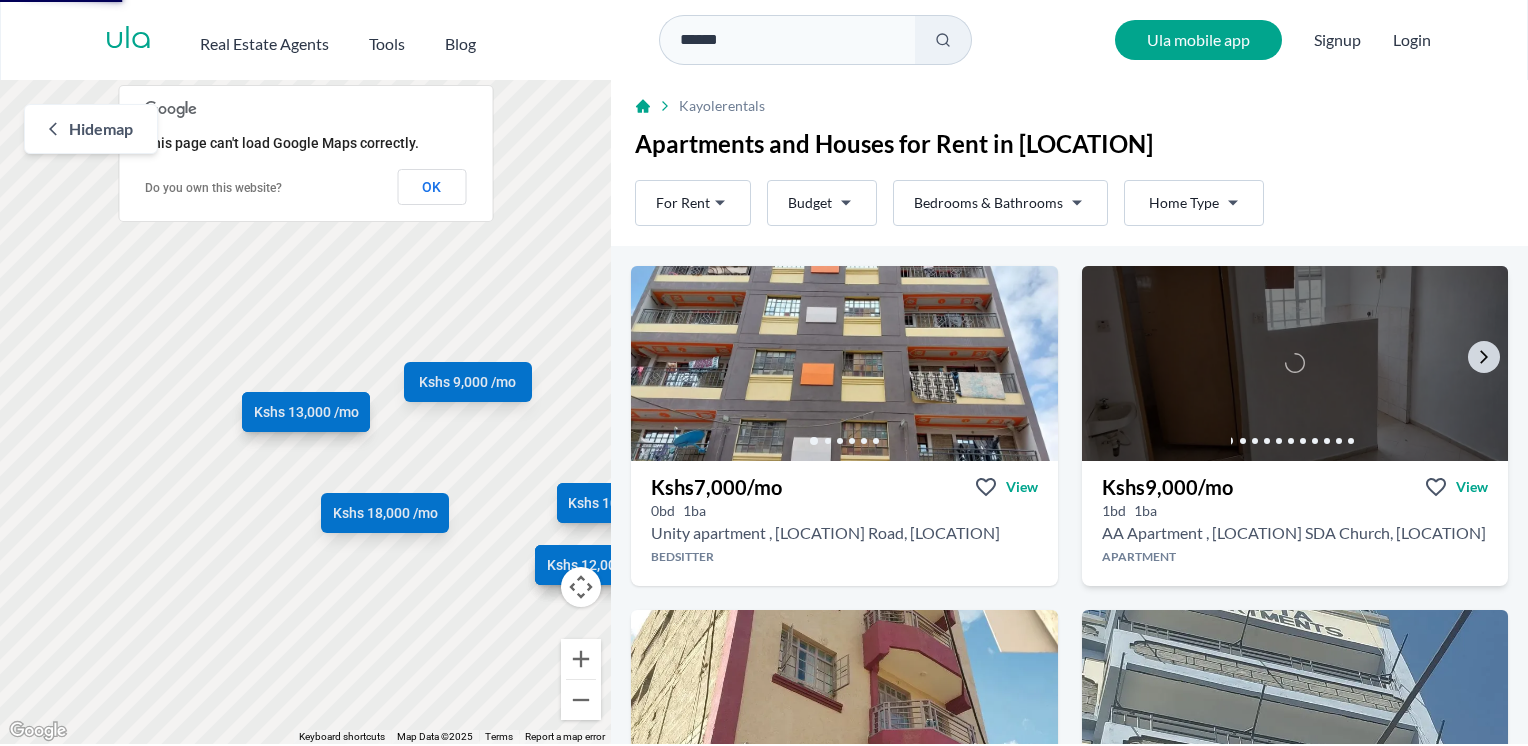 click at bounding box center [1295, 363] 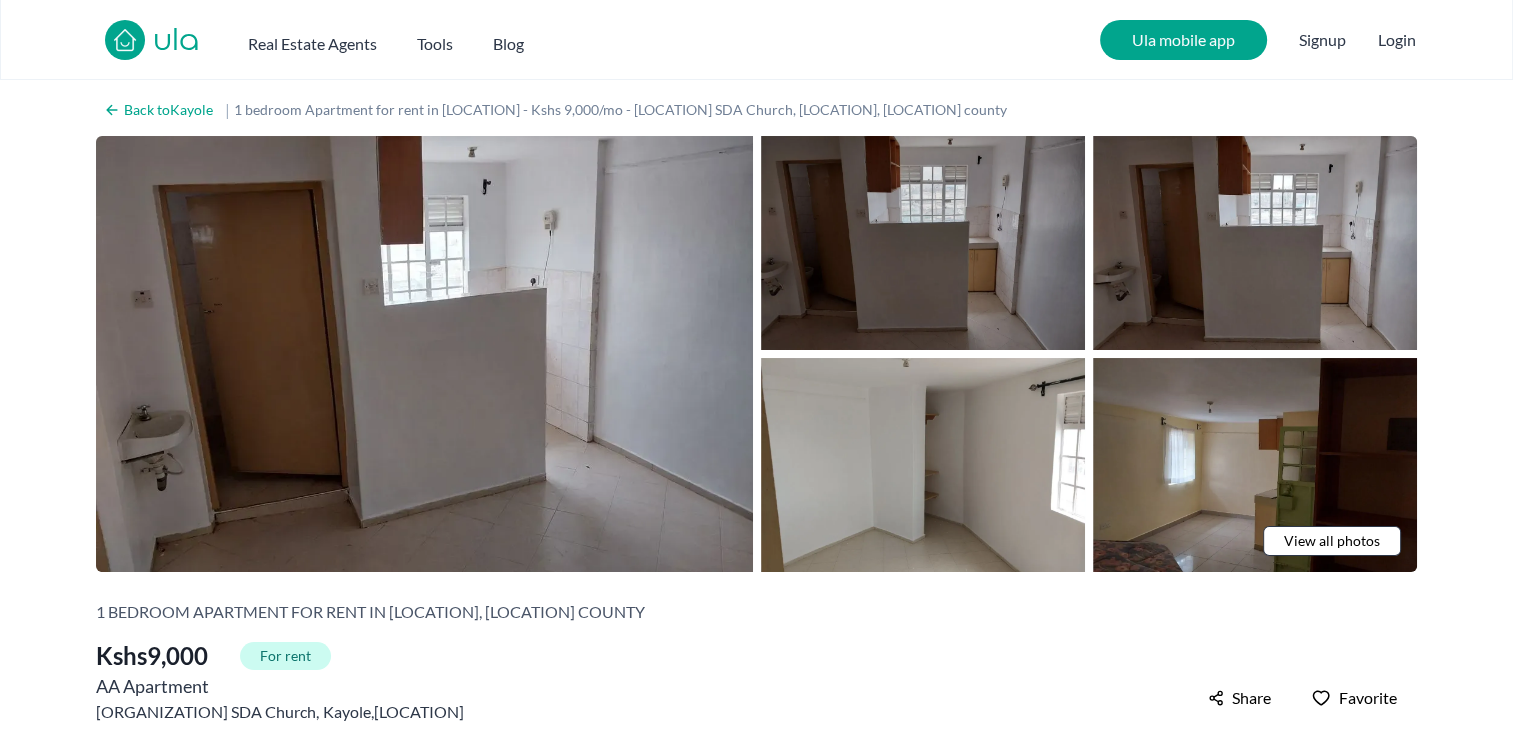 click at bounding box center [923, 243] 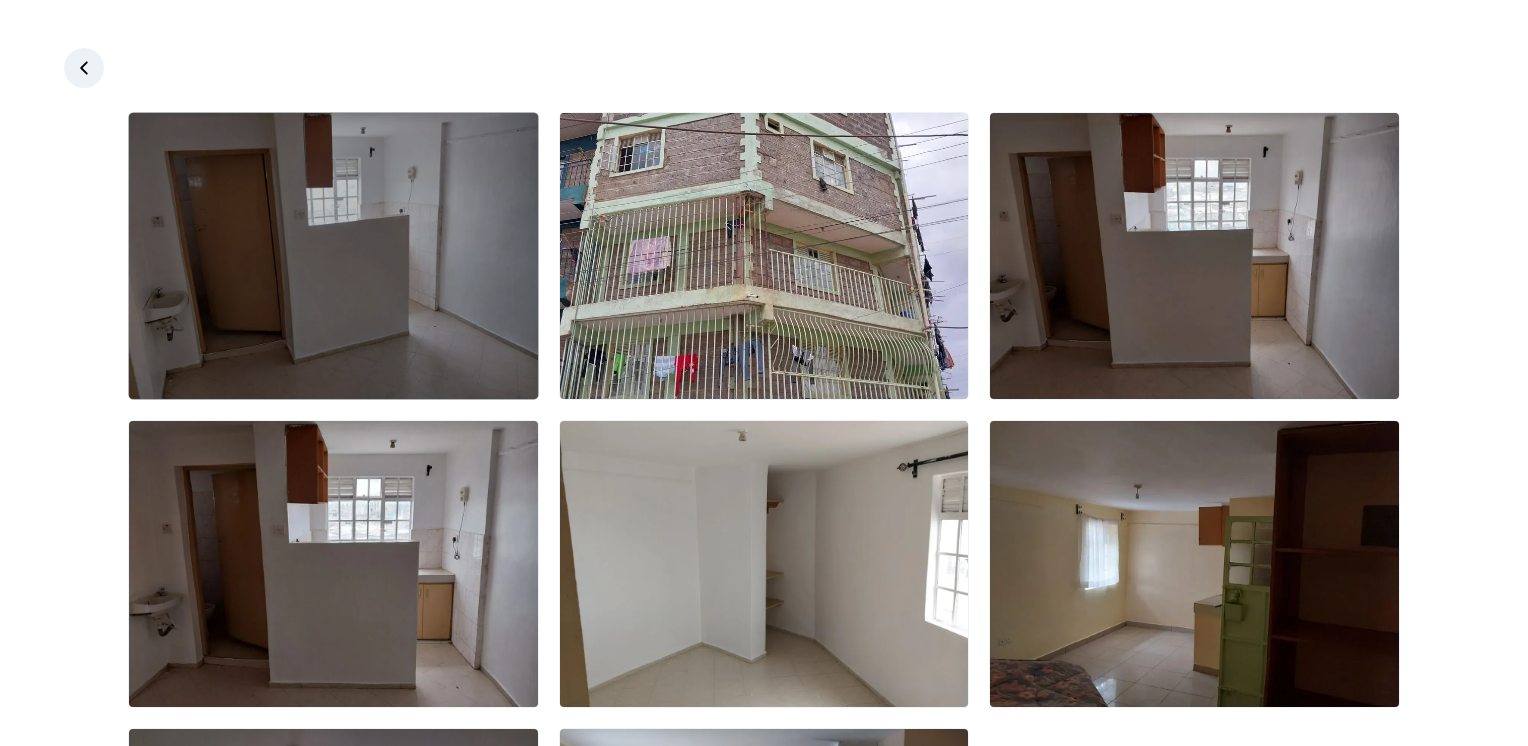 click at bounding box center (333, 256) 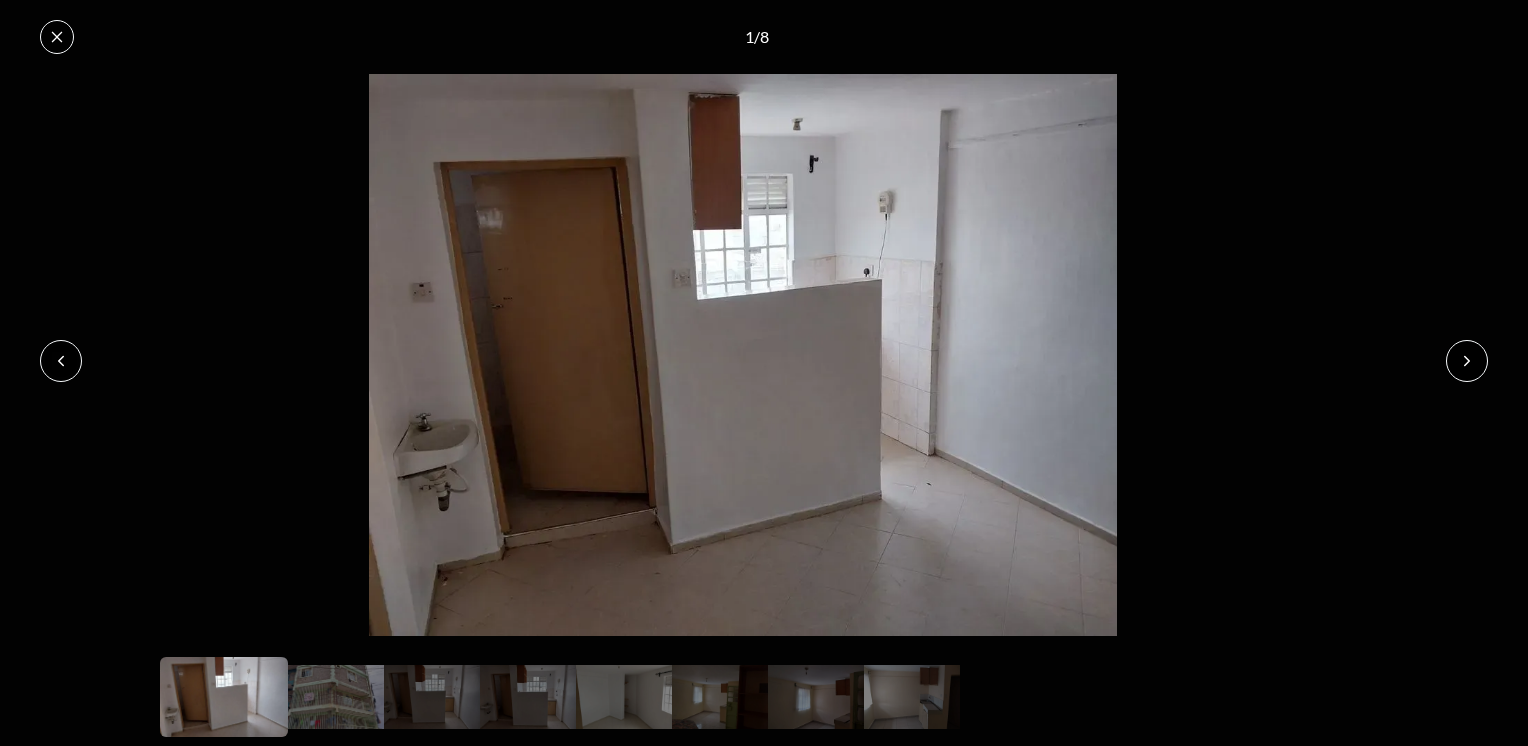 click at bounding box center (1467, 361) 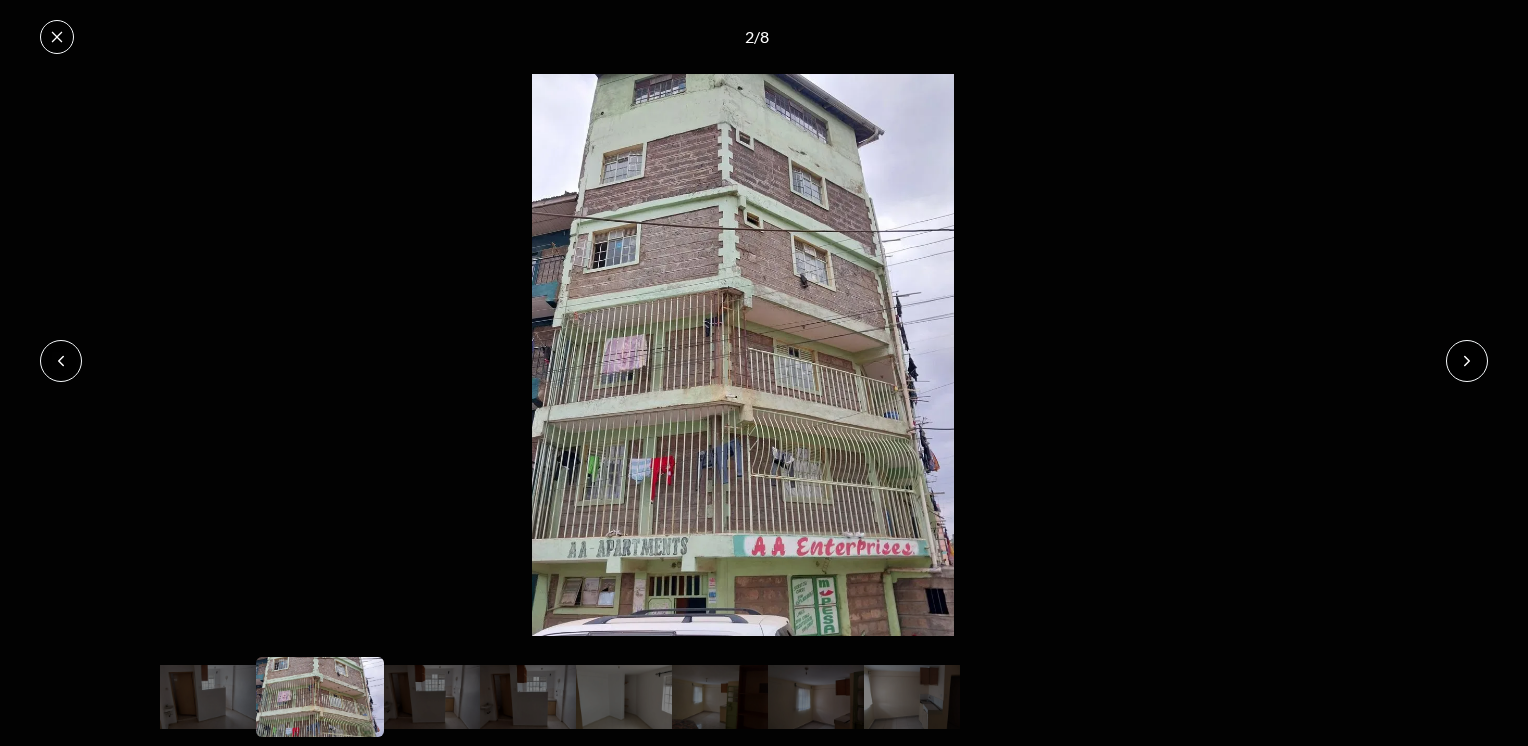 click at bounding box center (1467, 361) 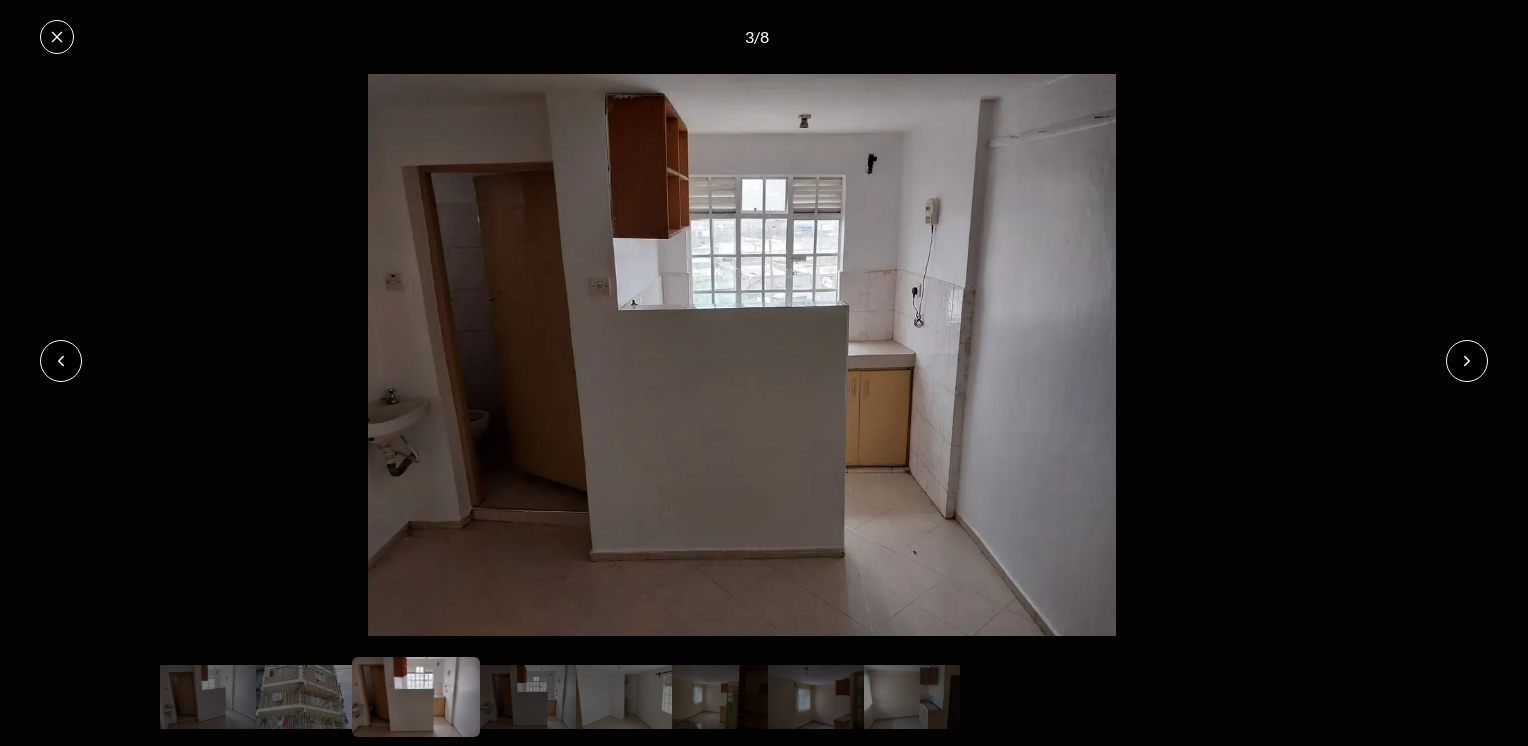 click at bounding box center [1467, 361] 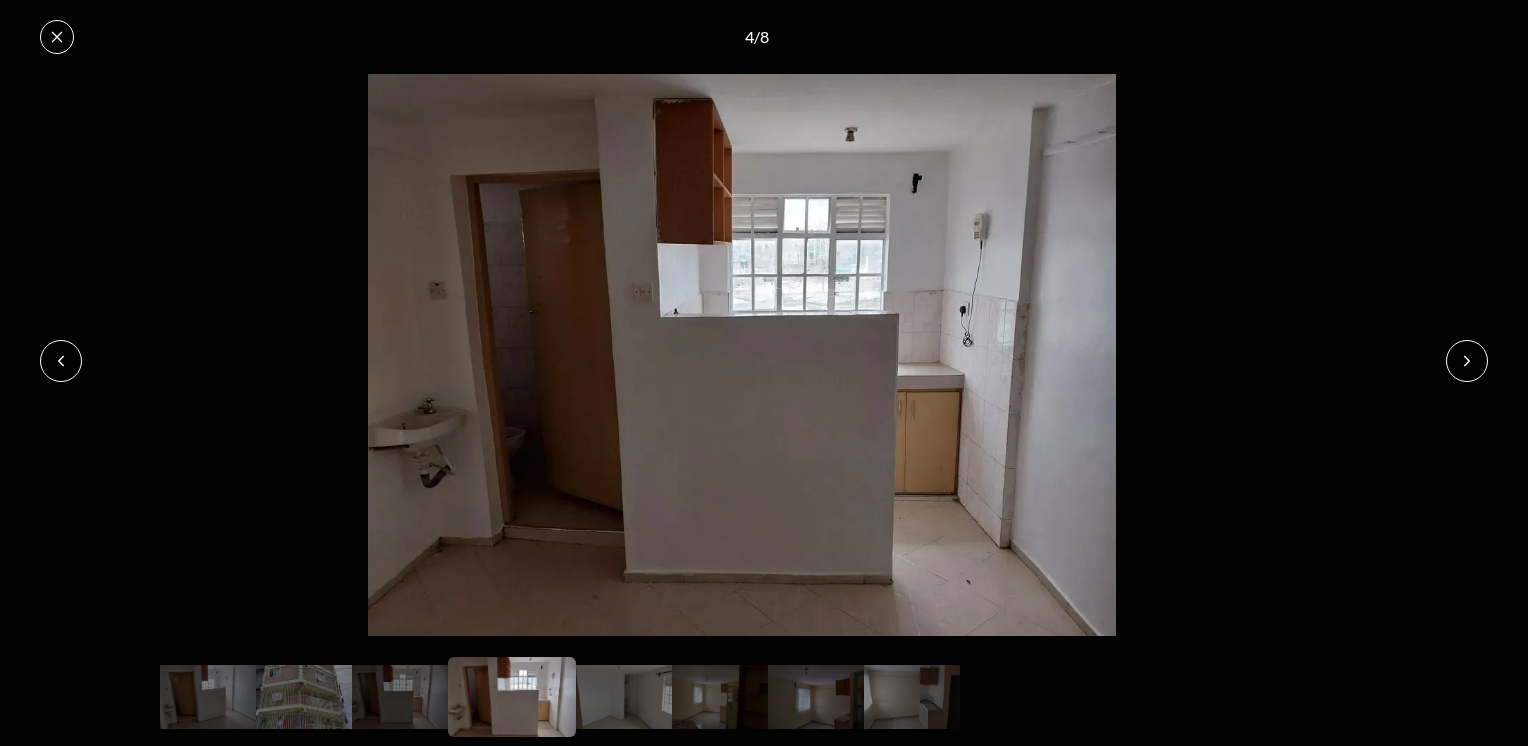 click at bounding box center [1467, 361] 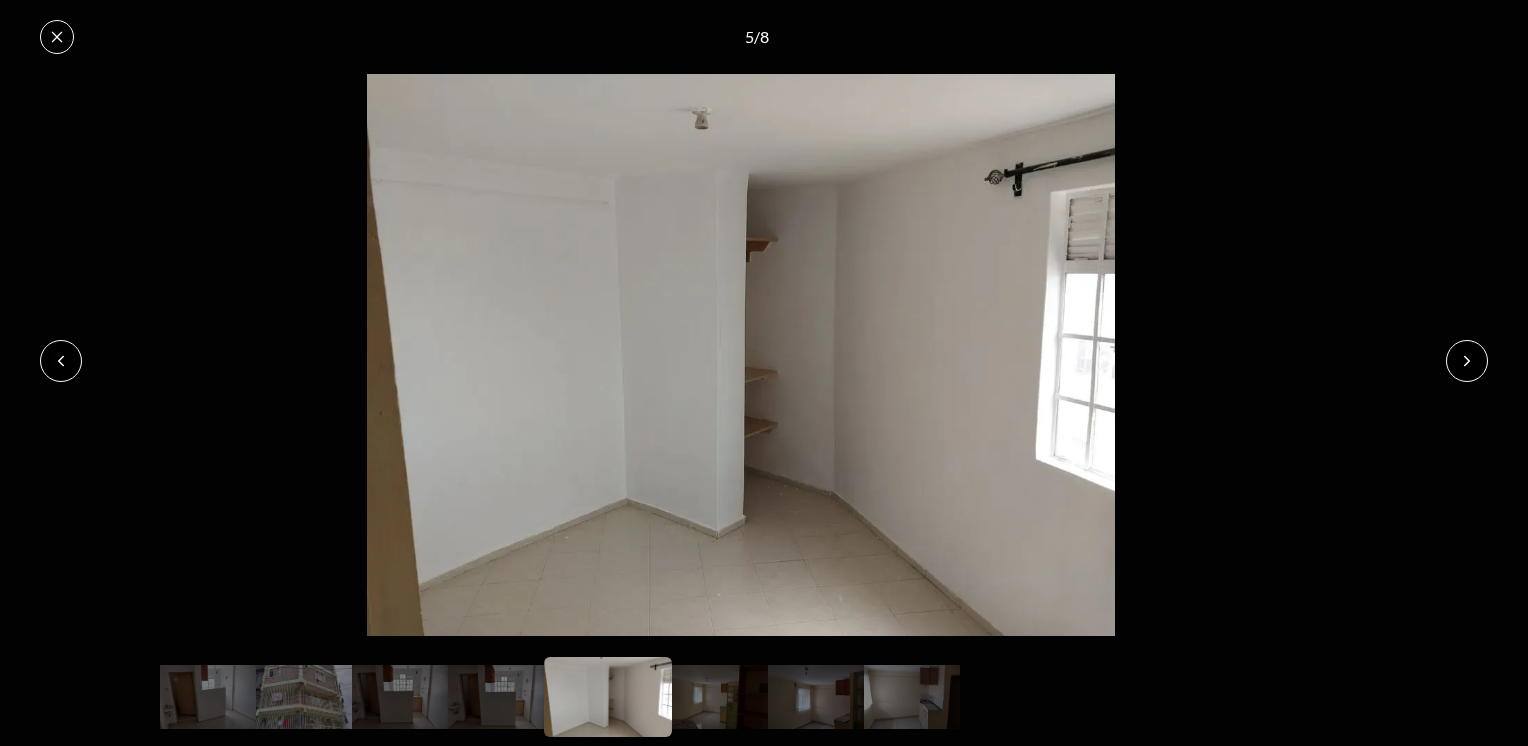 click at bounding box center (1467, 361) 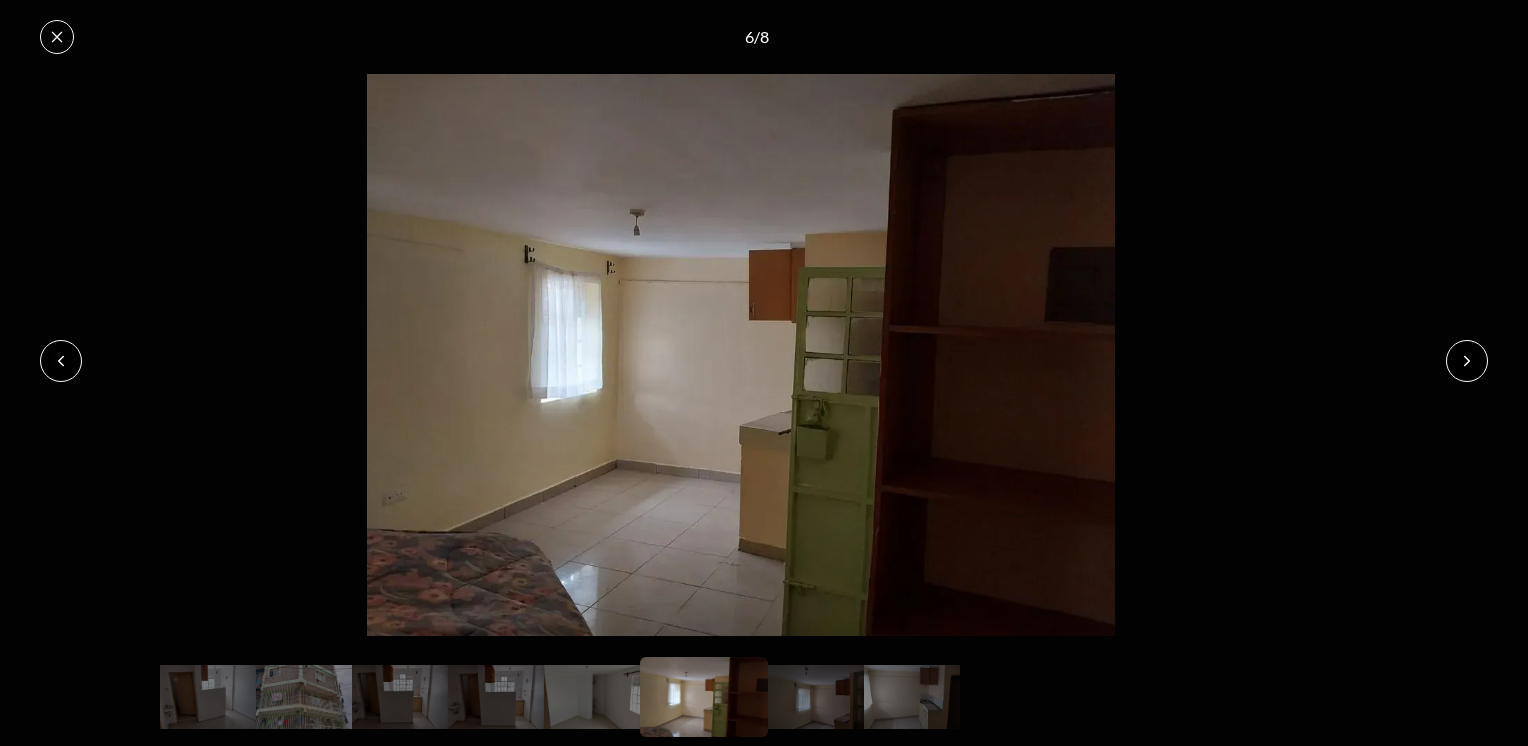 click at bounding box center (1467, 361) 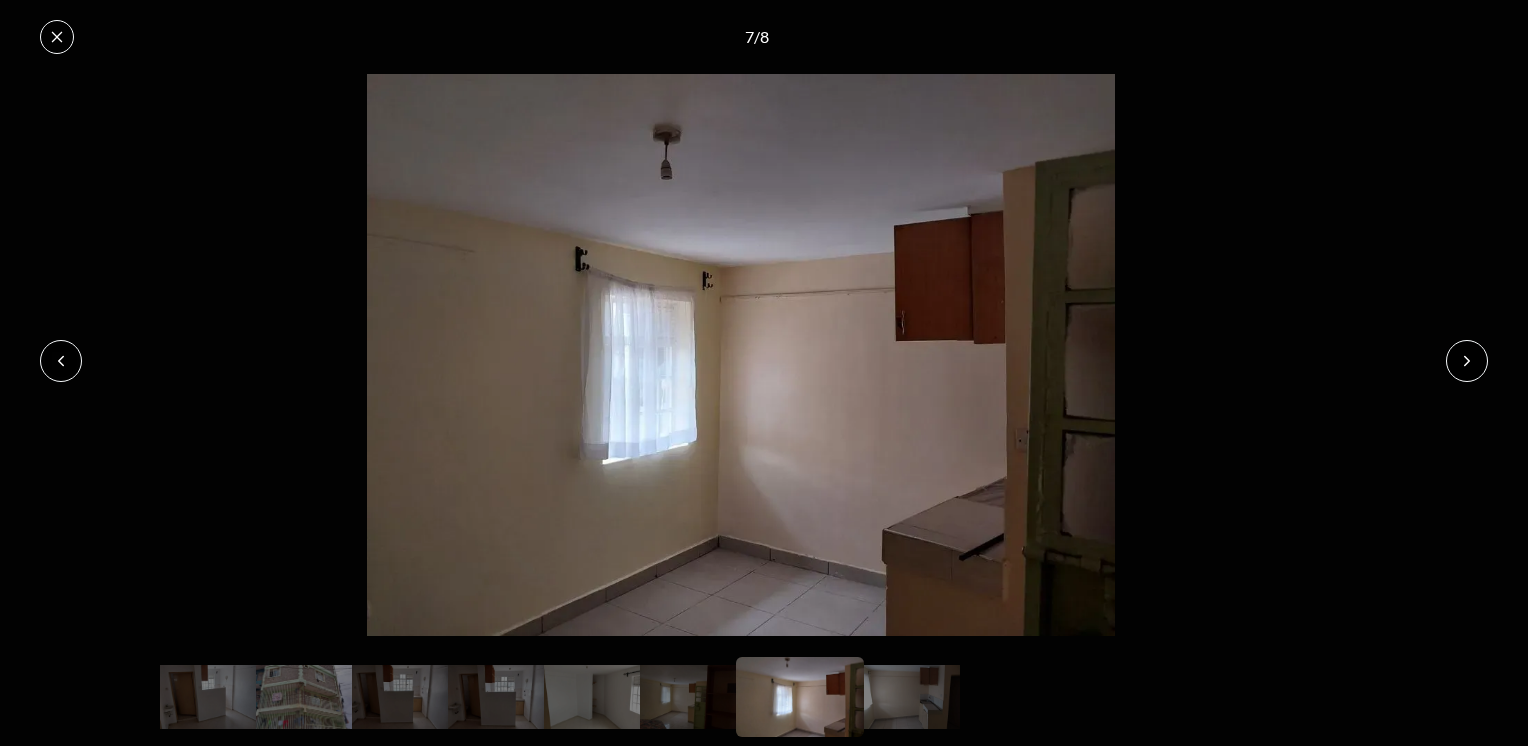 click at bounding box center (1467, 361) 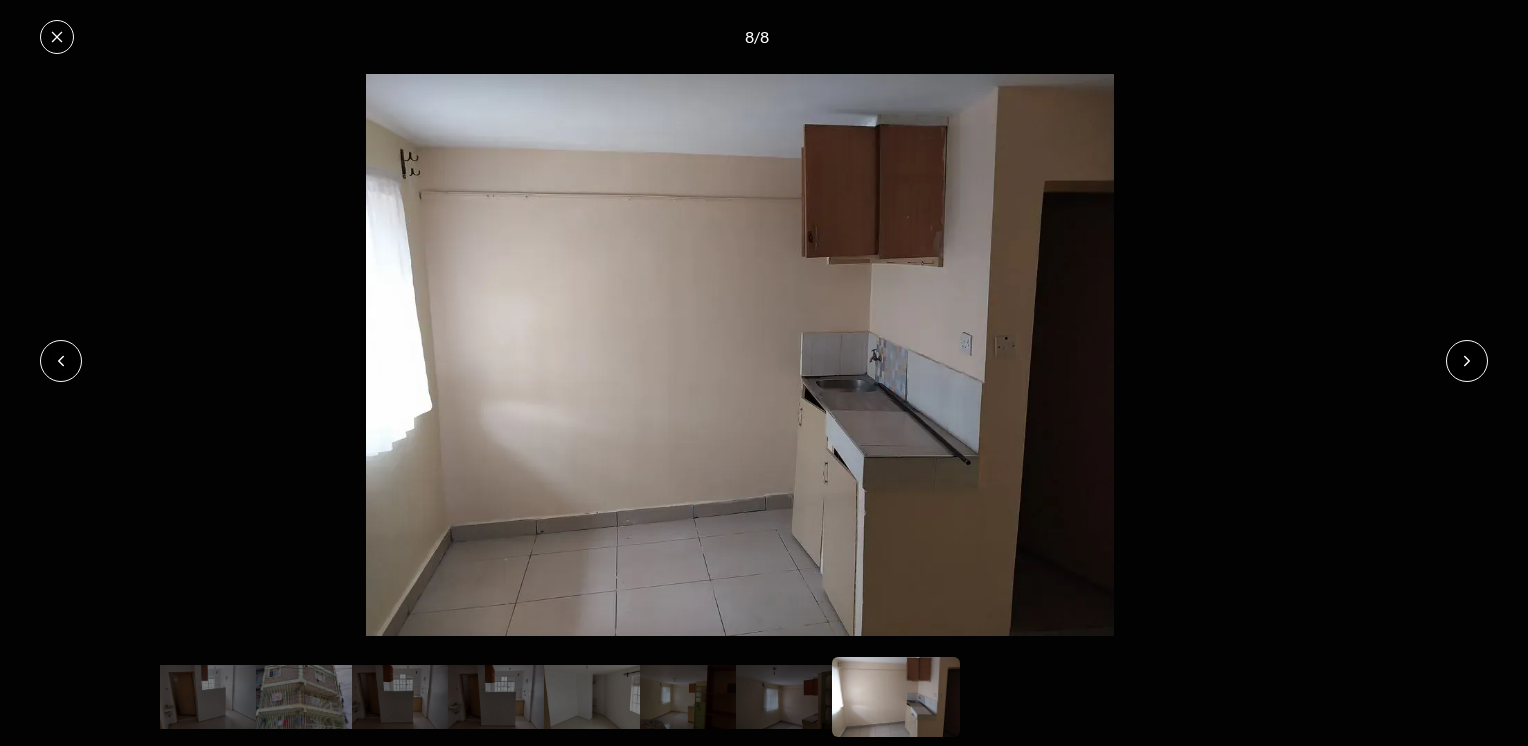 click at bounding box center [1467, 361] 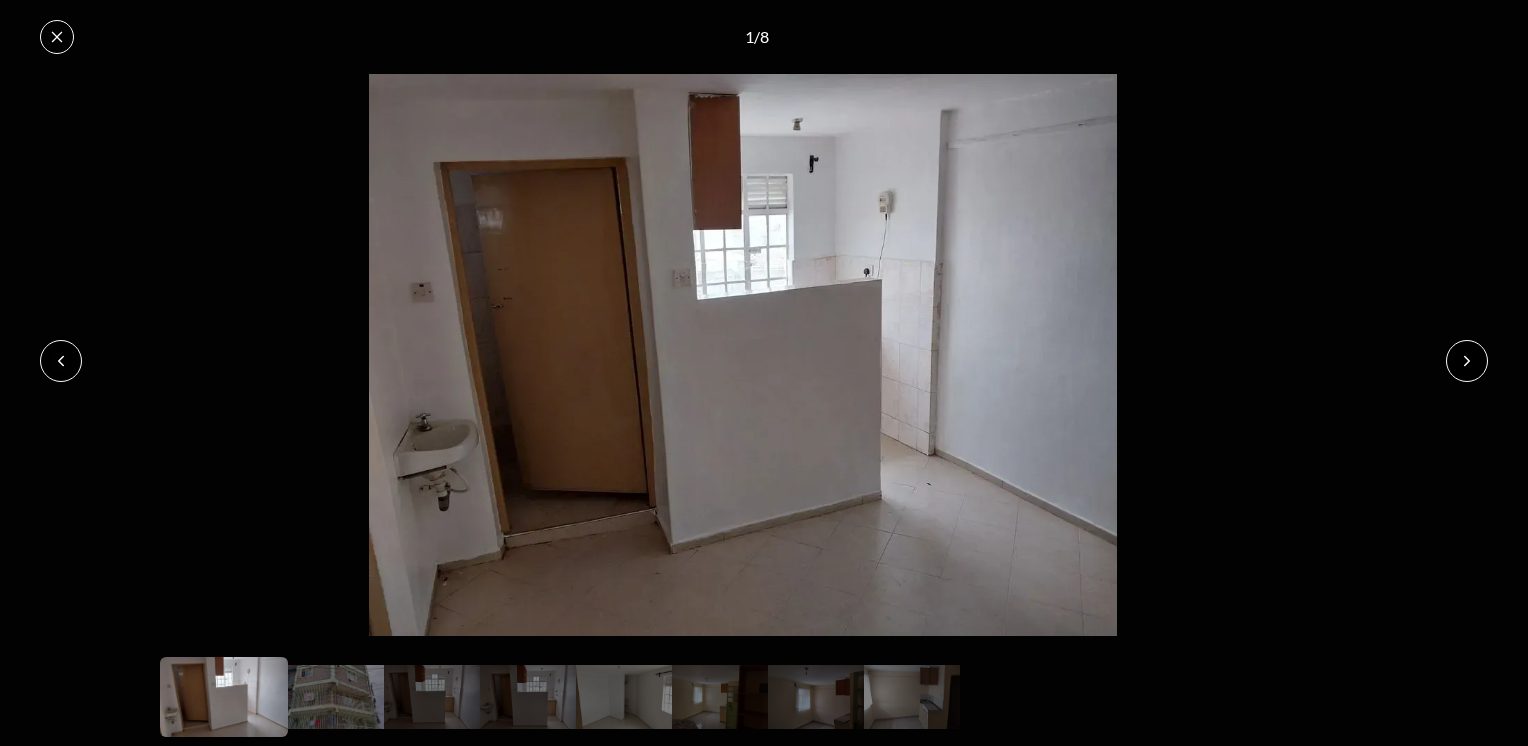 click at bounding box center (1467, 361) 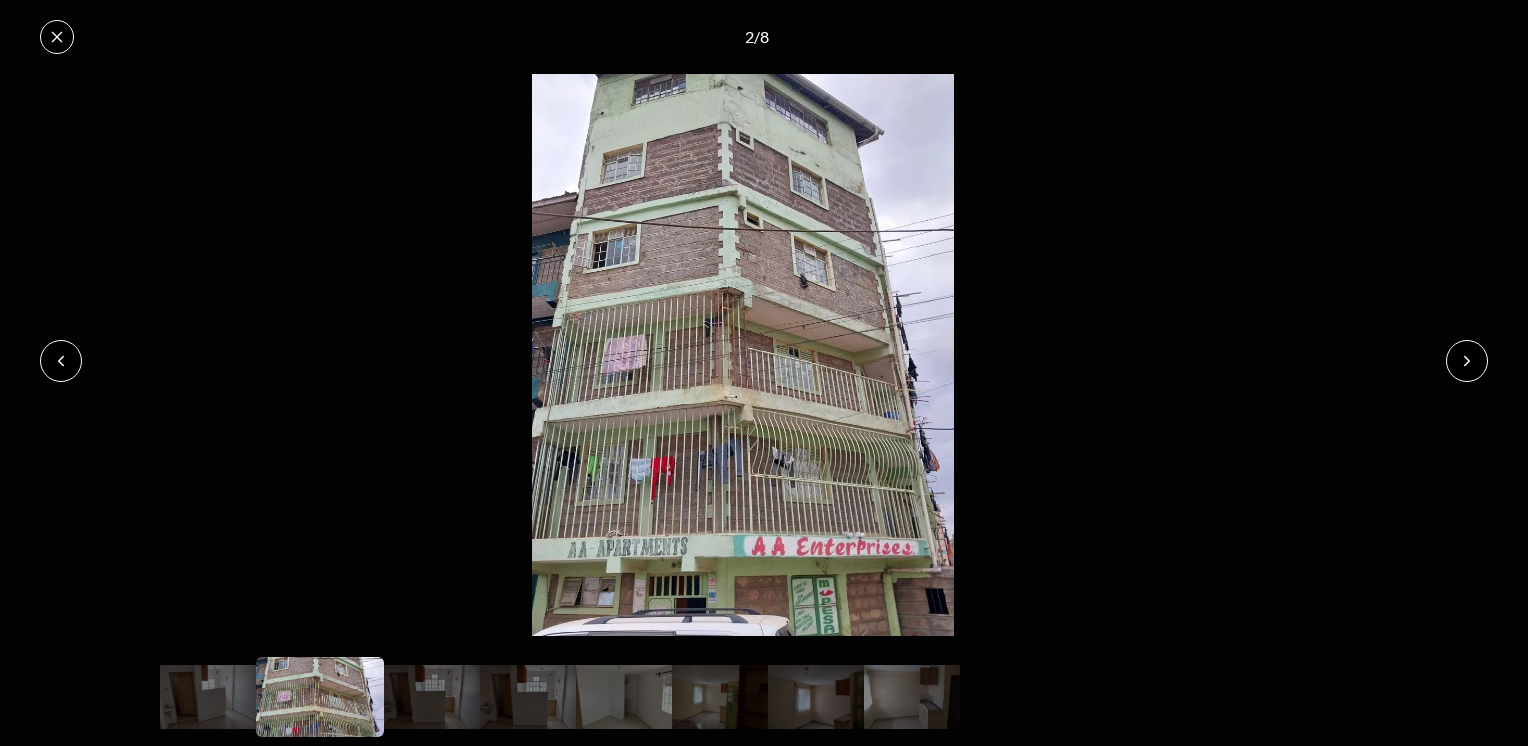 click at bounding box center (57, 37) 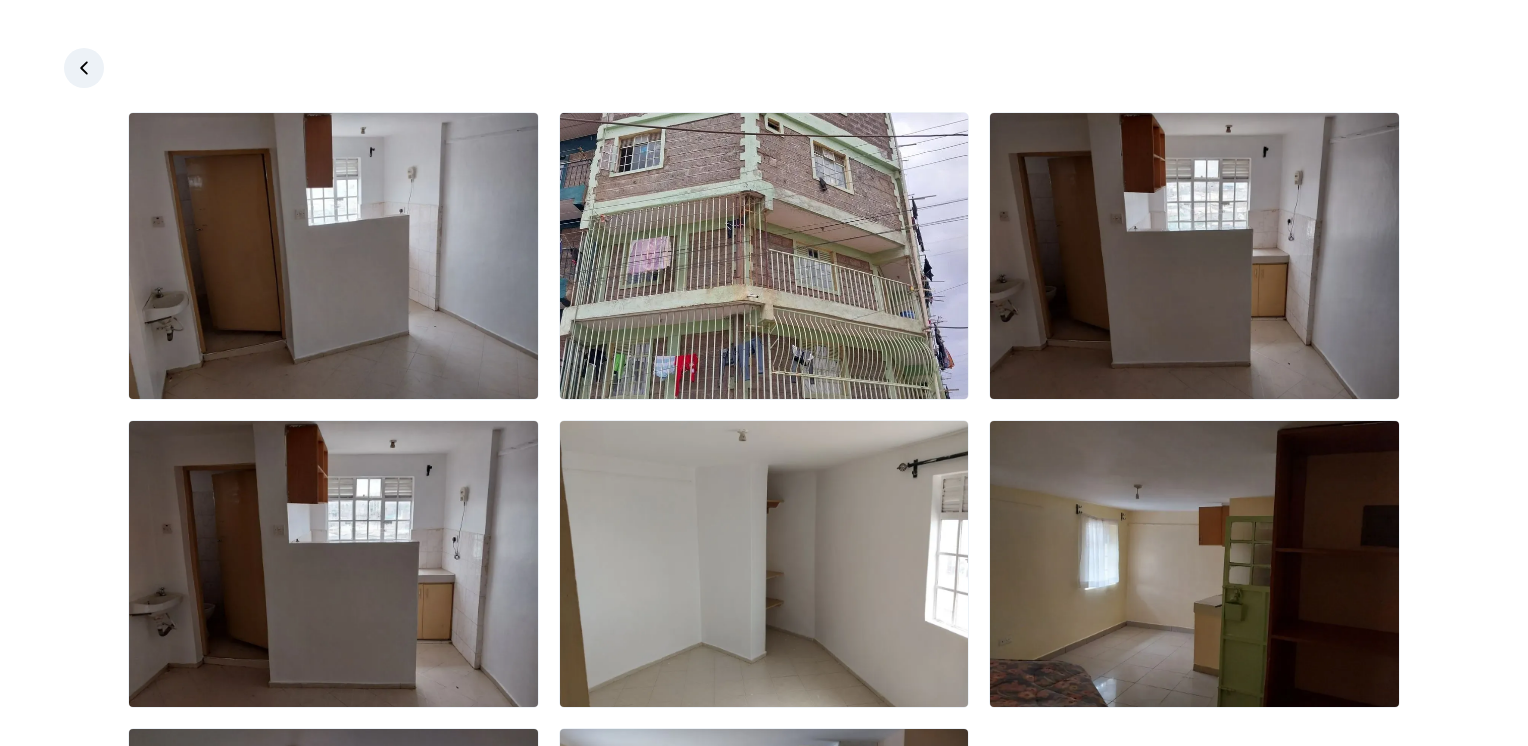 click 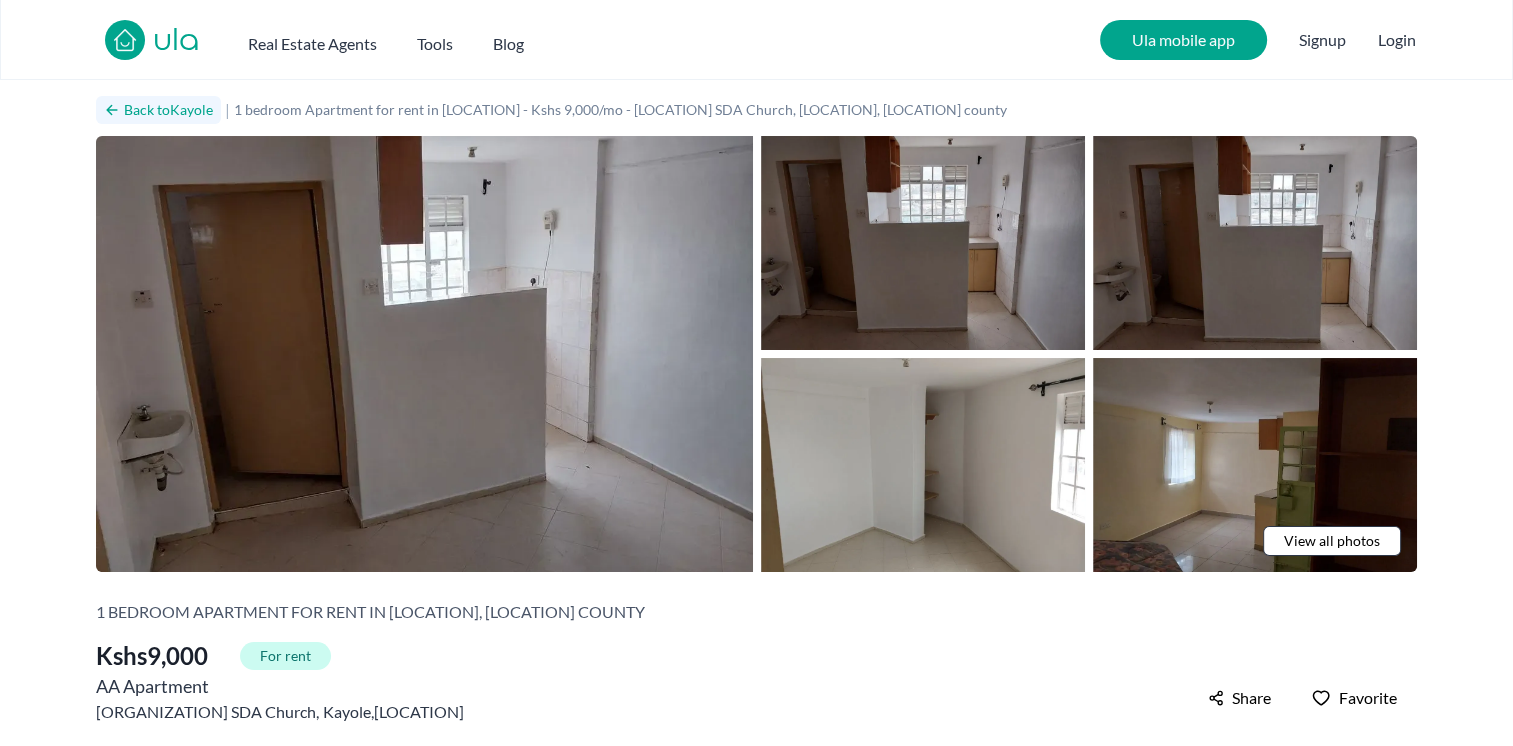 click 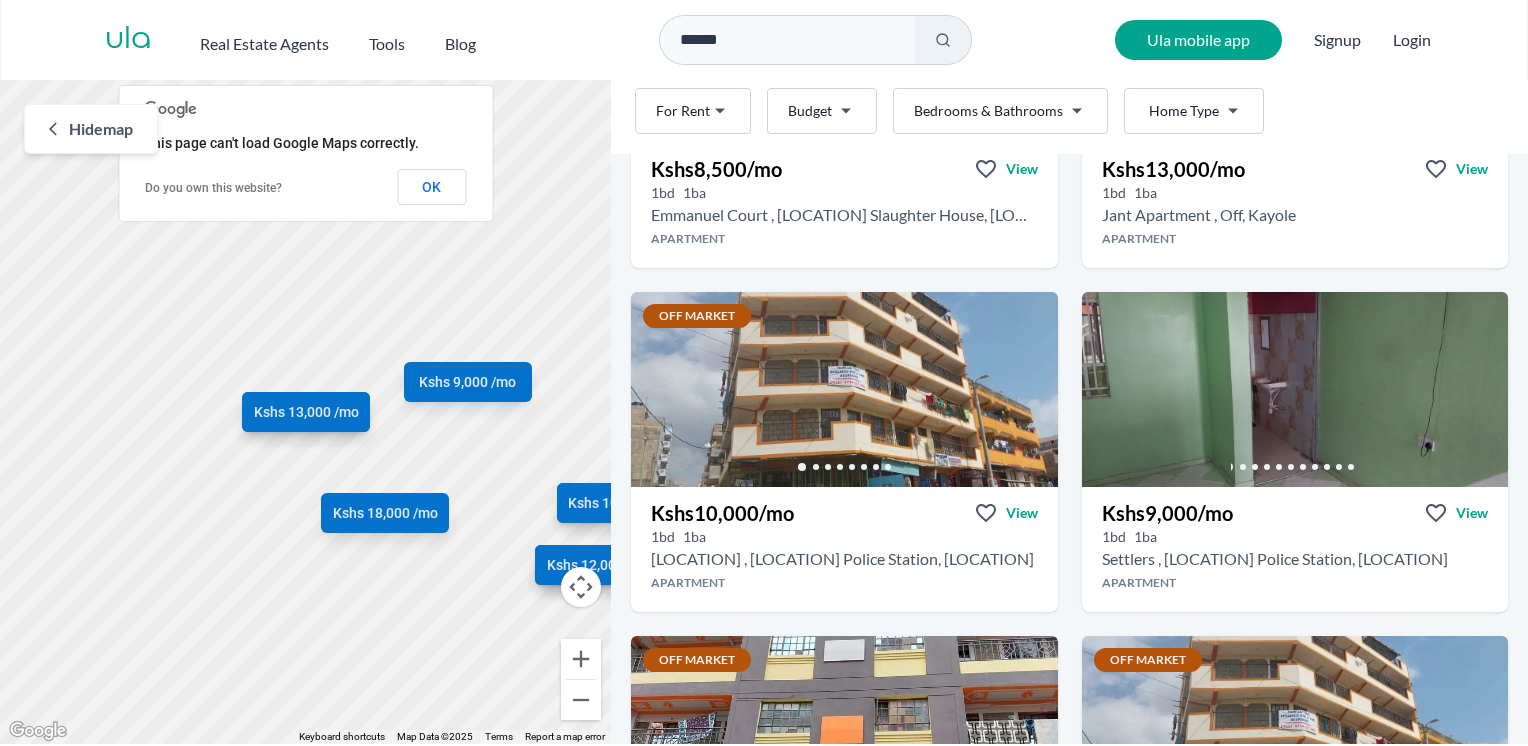 scroll, scrollTop: 1039, scrollLeft: 0, axis: vertical 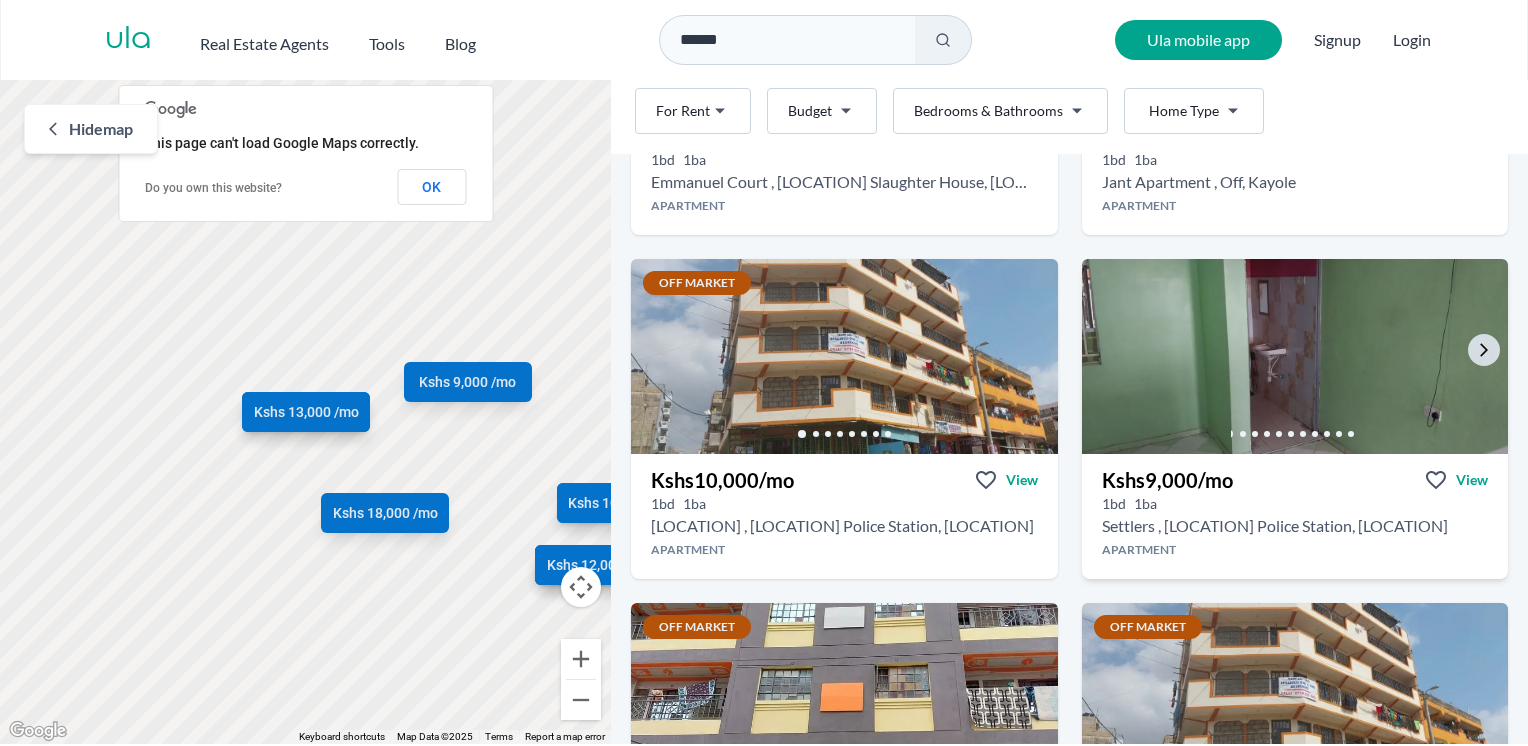 click at bounding box center [1295, 356] 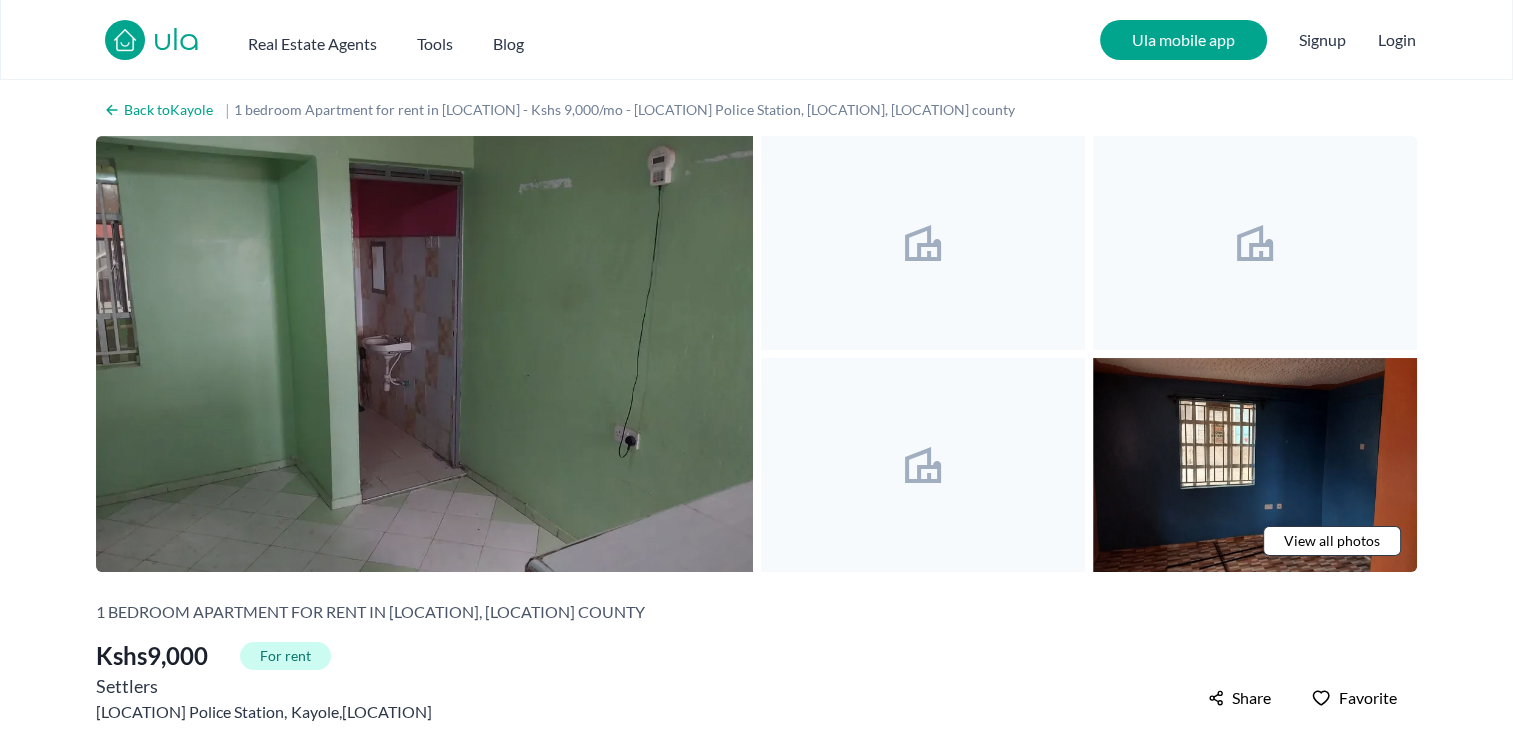 click at bounding box center (424, 354) 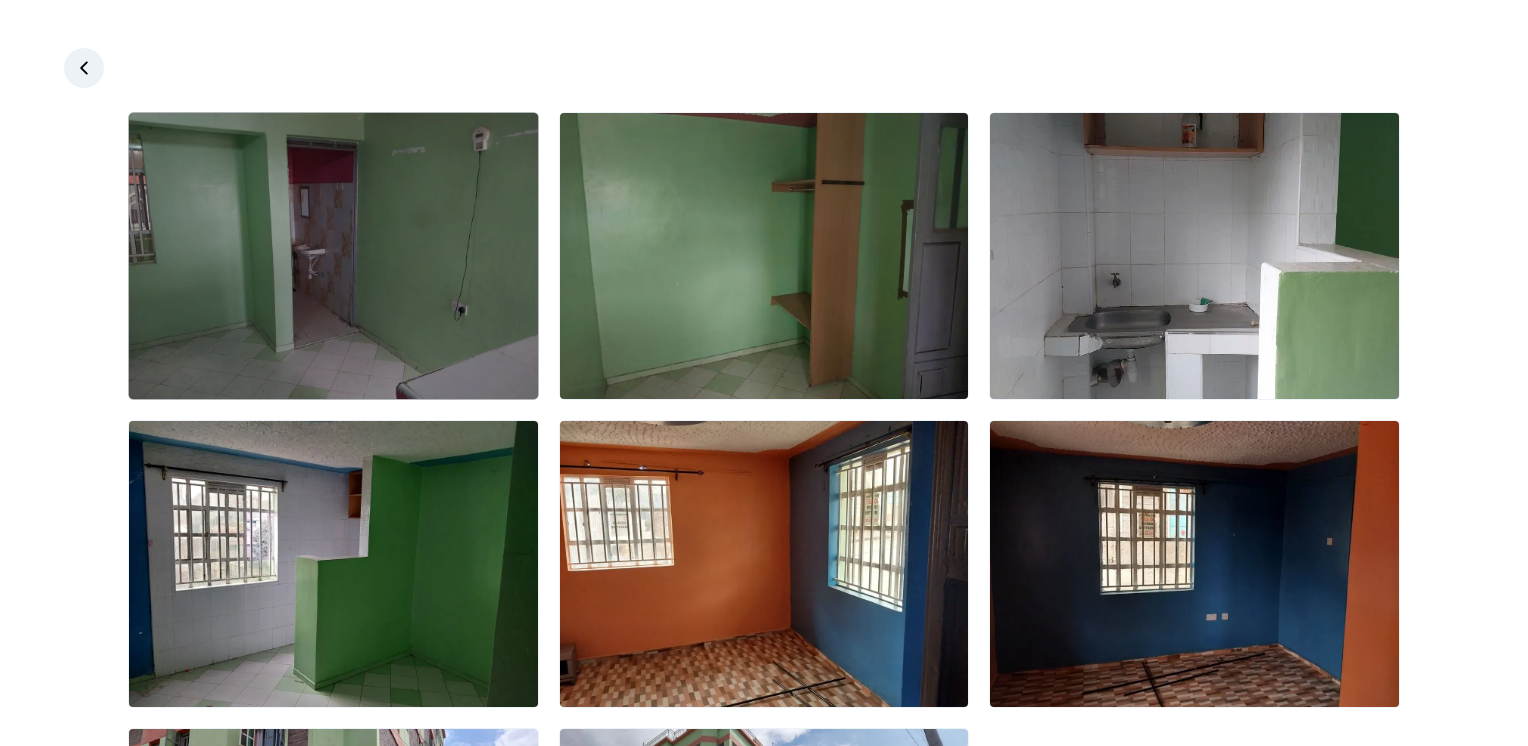 click at bounding box center [333, 256] 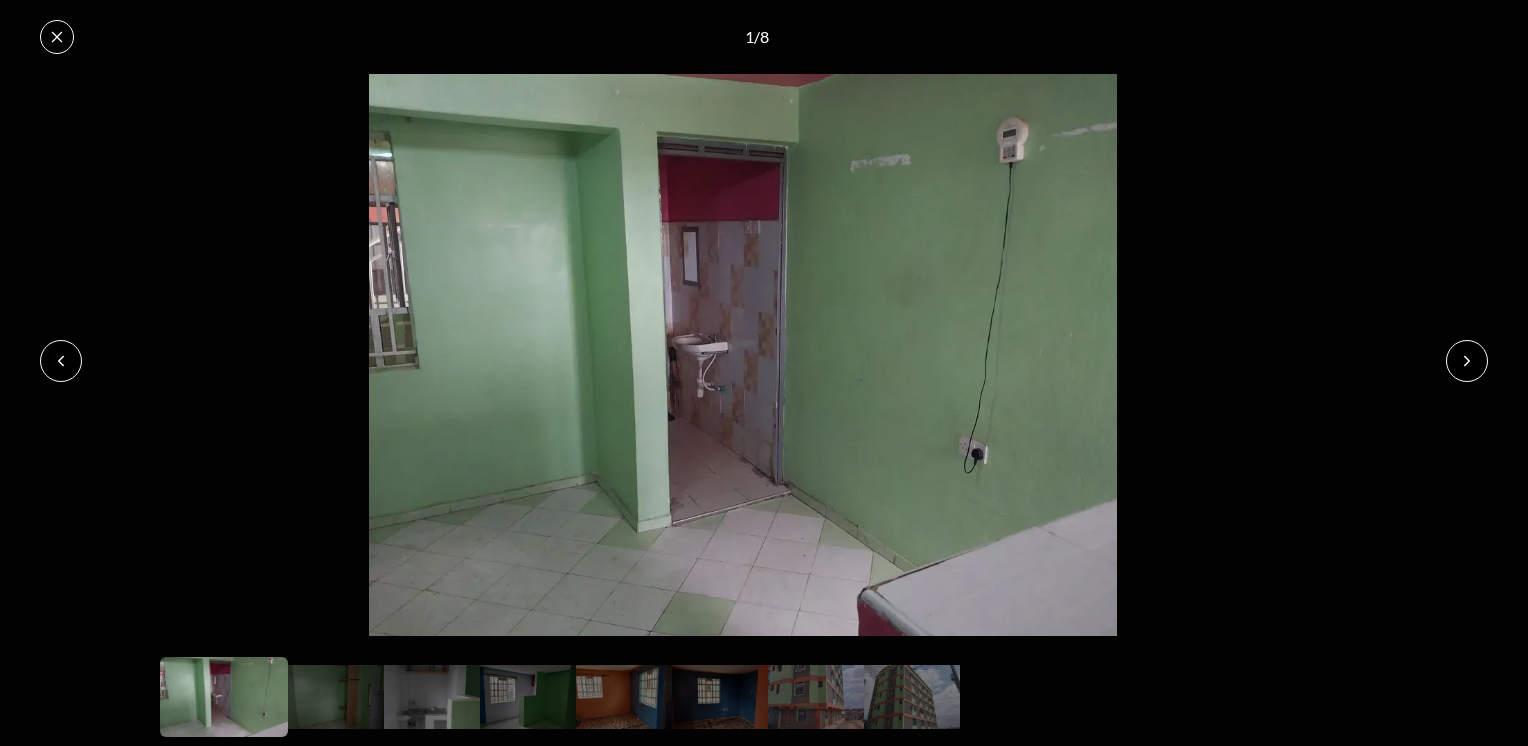 click 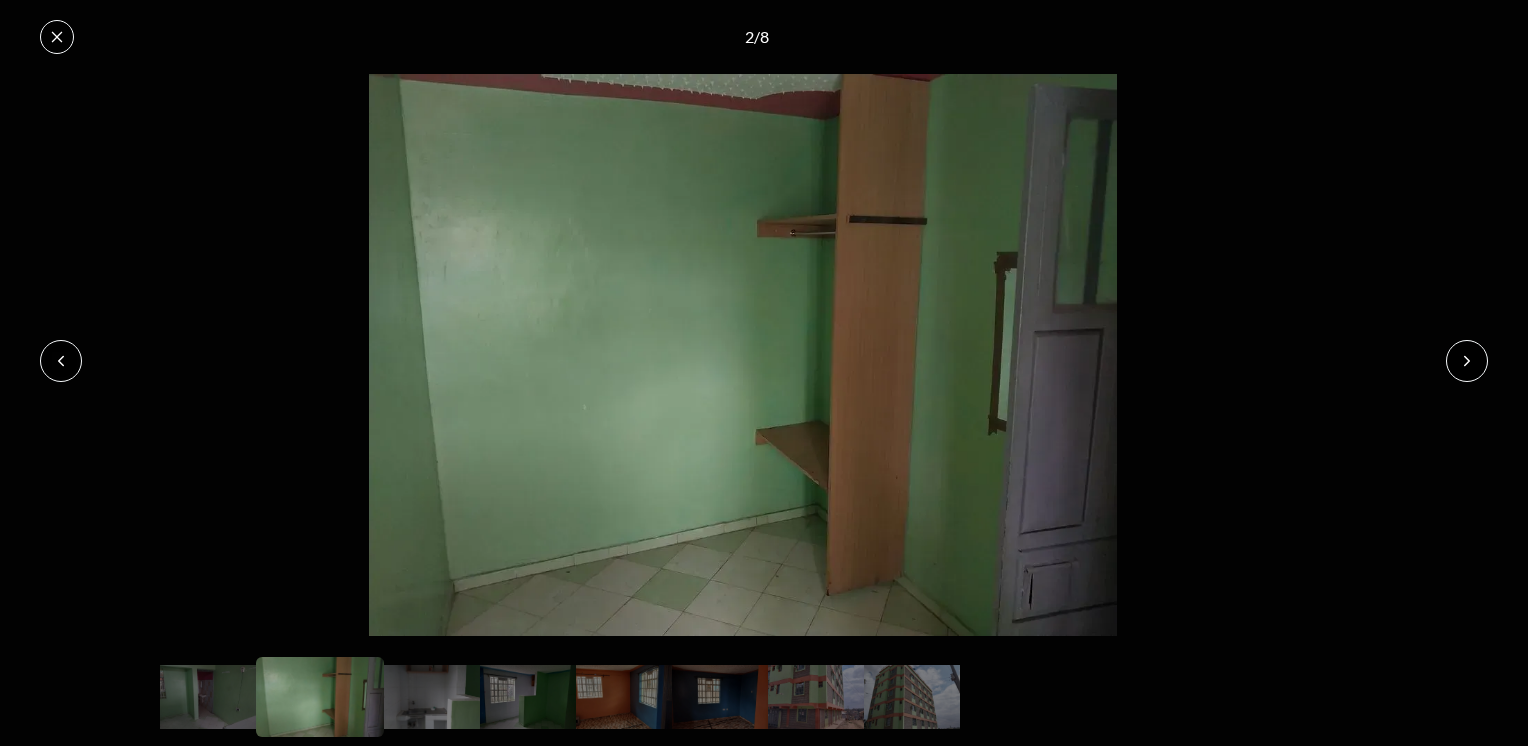 click 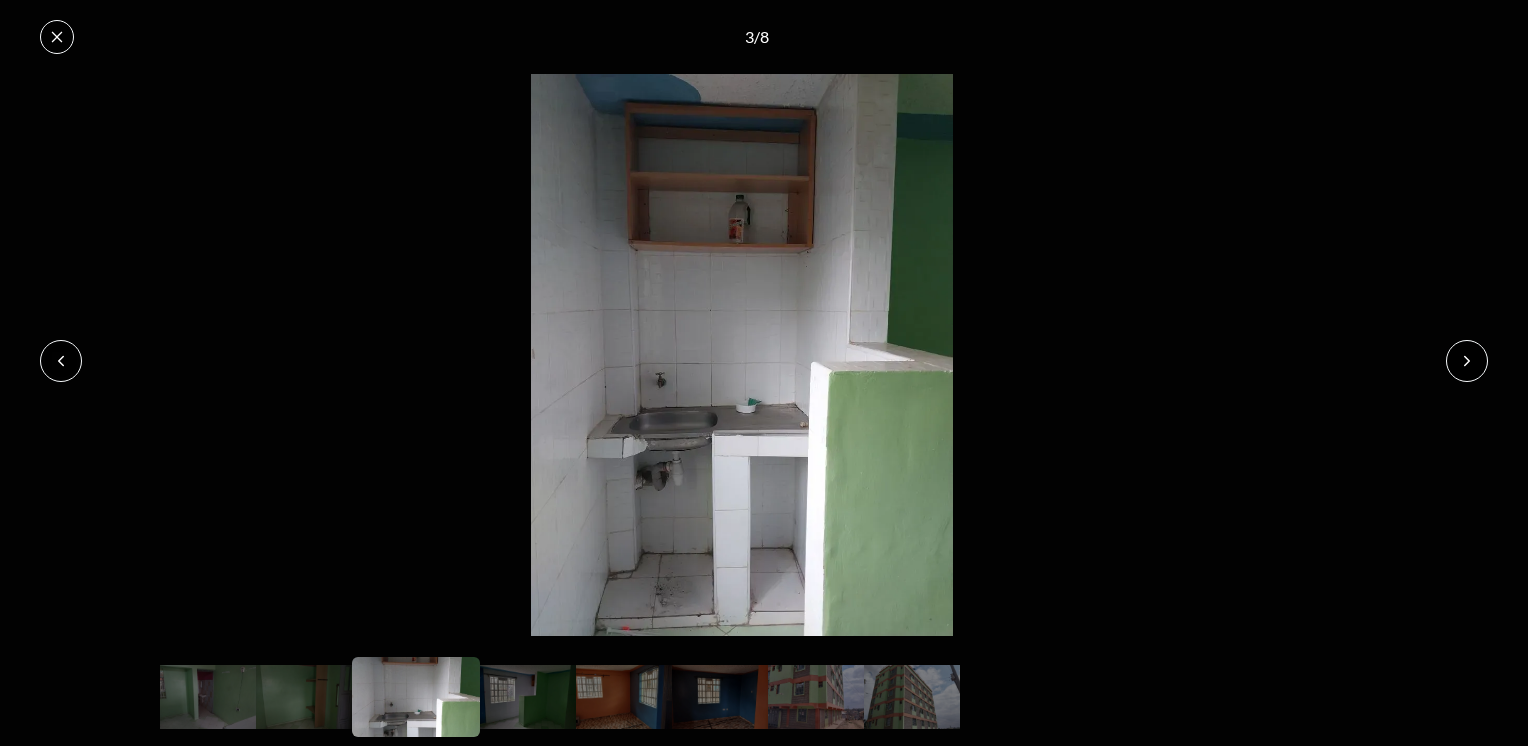 click 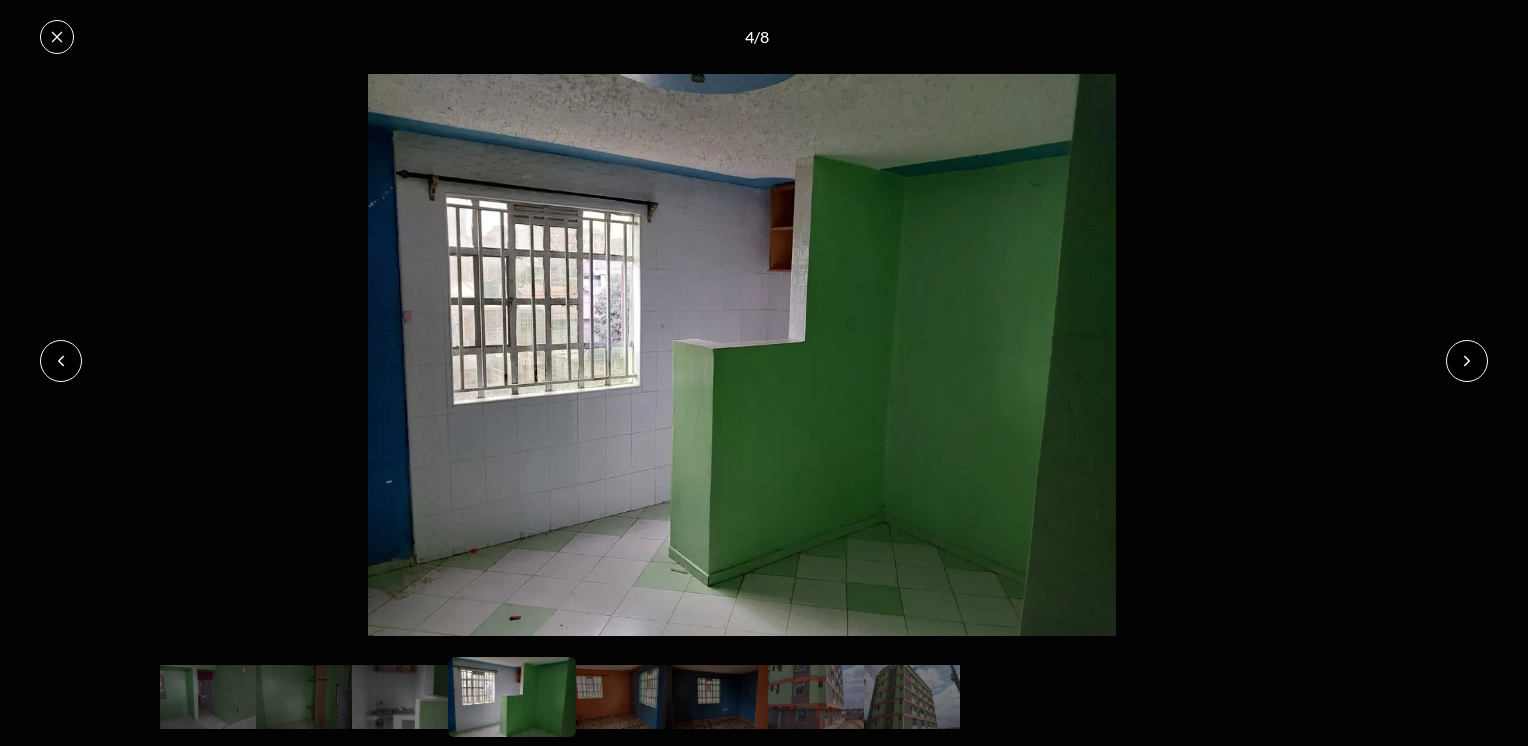 click 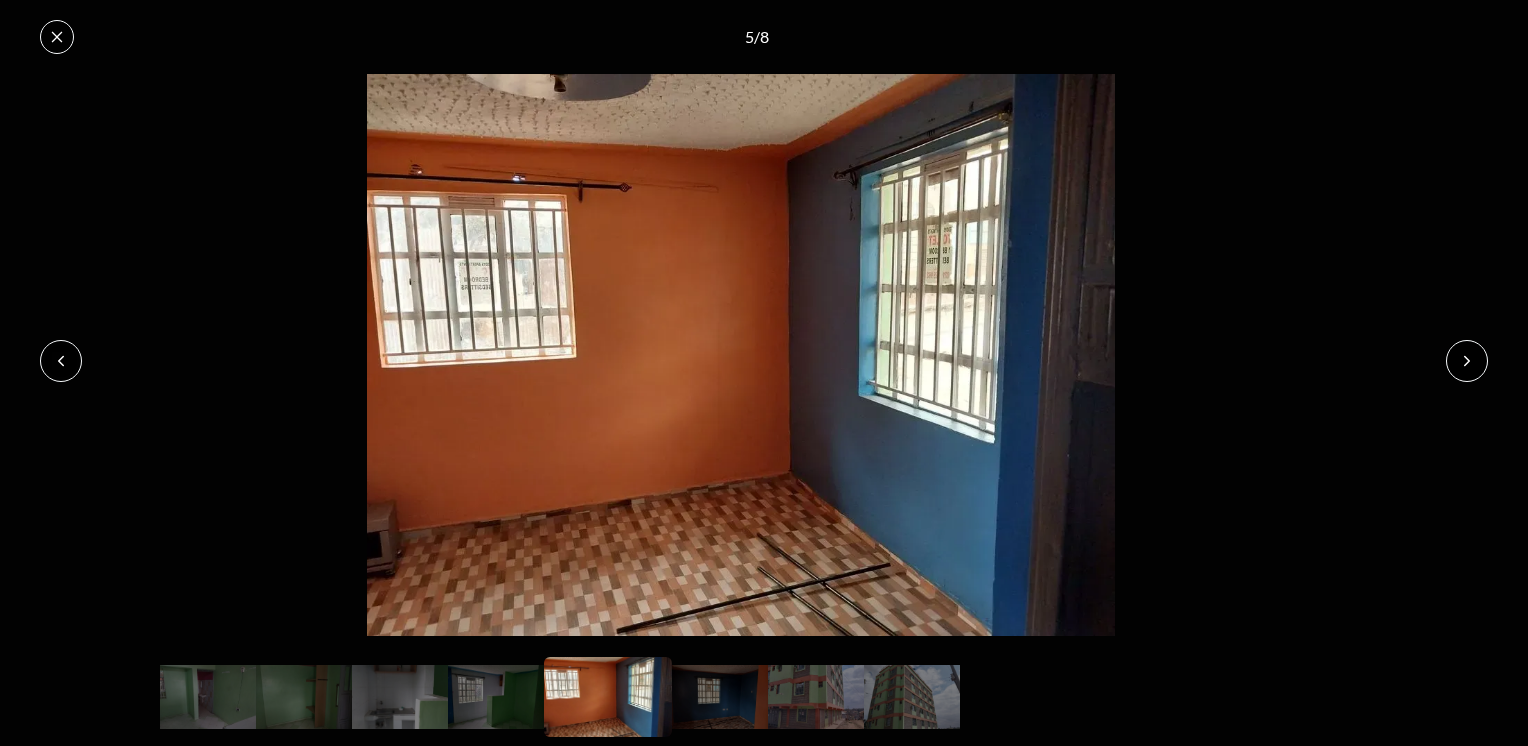 click 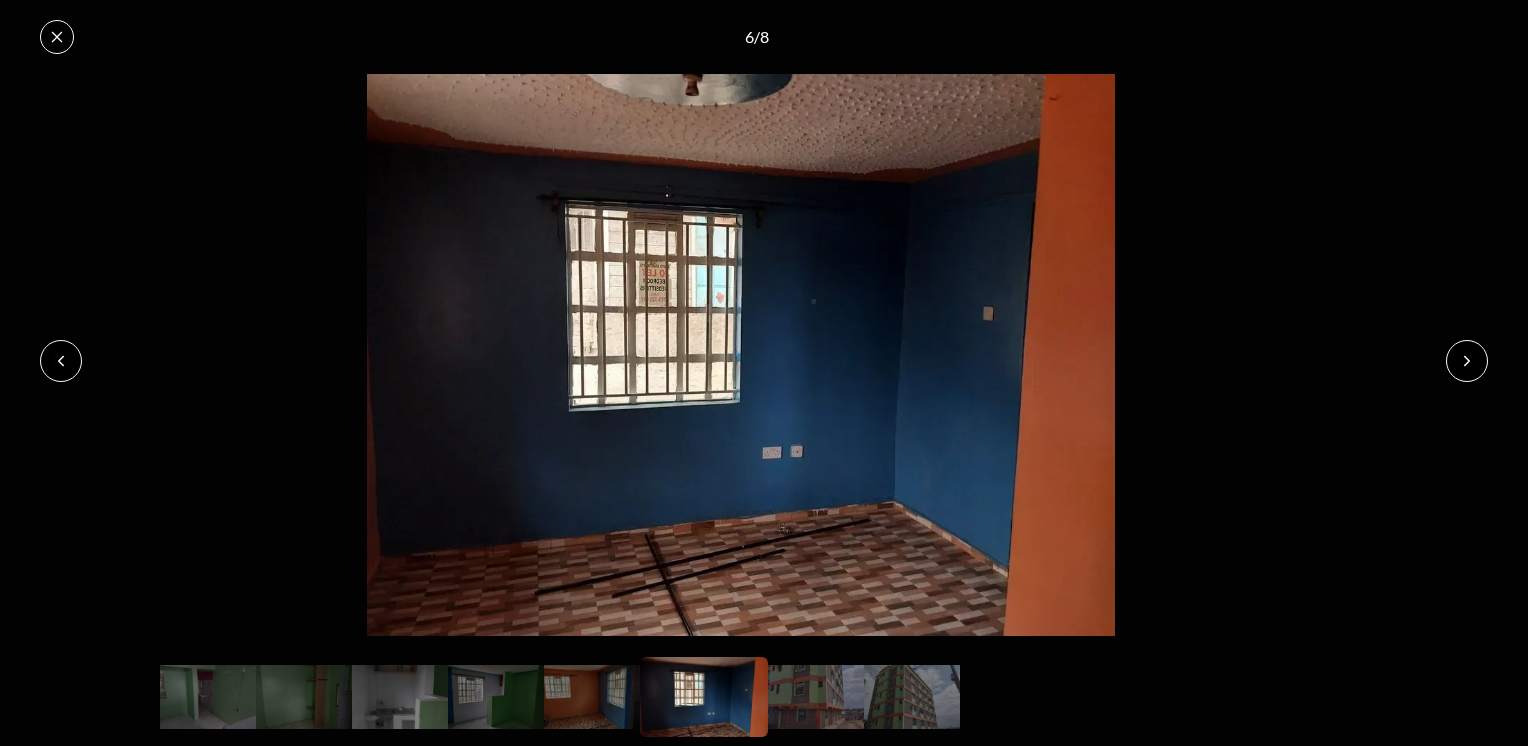 click 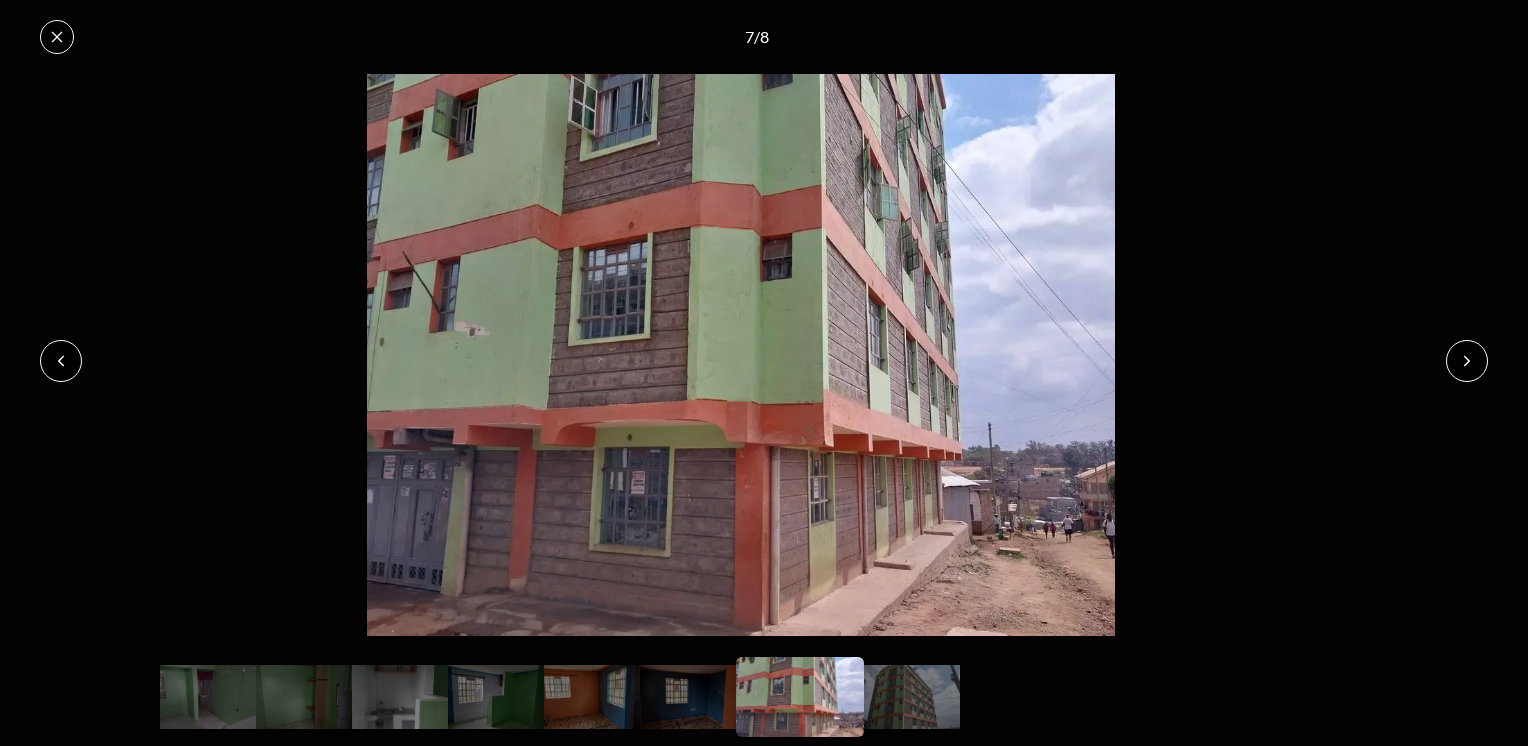 click 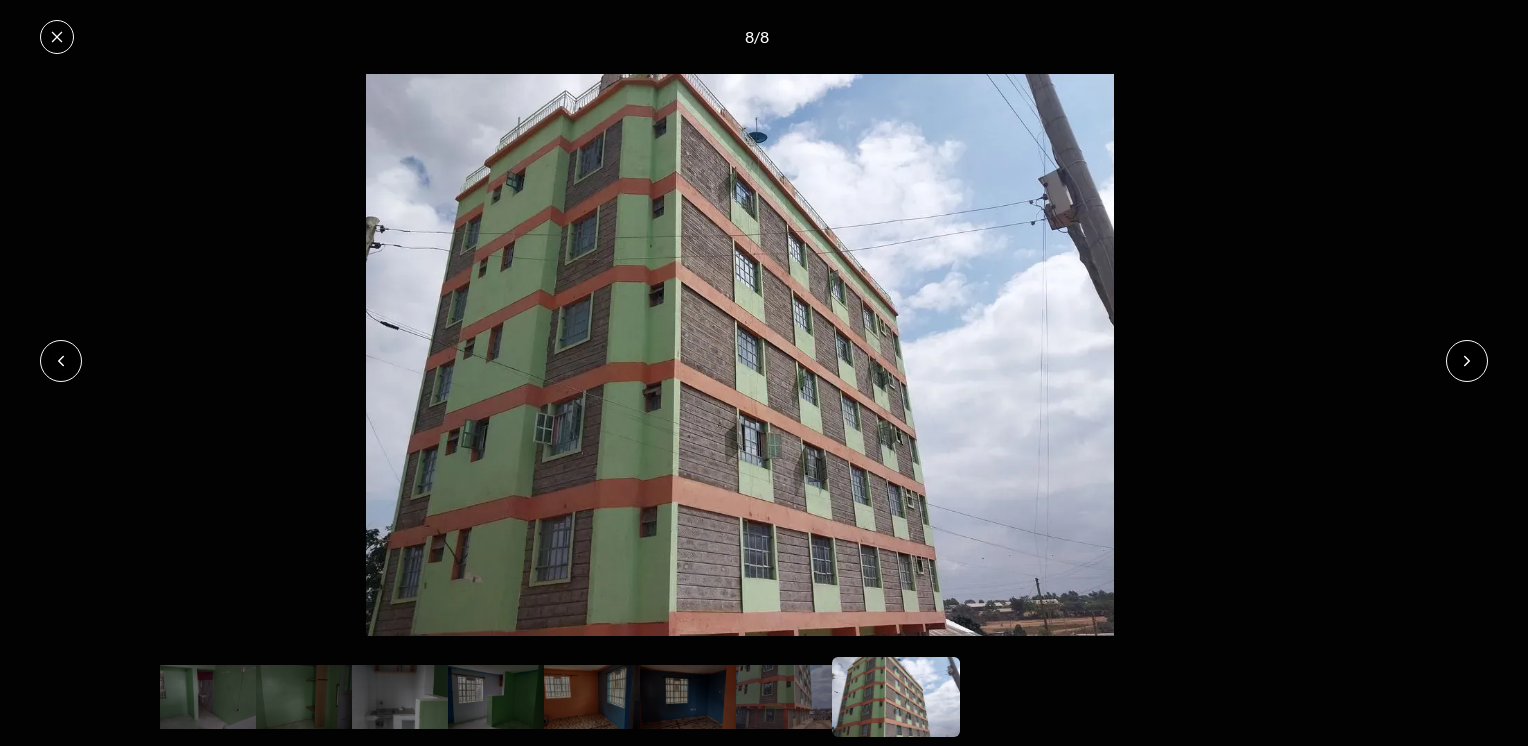 click 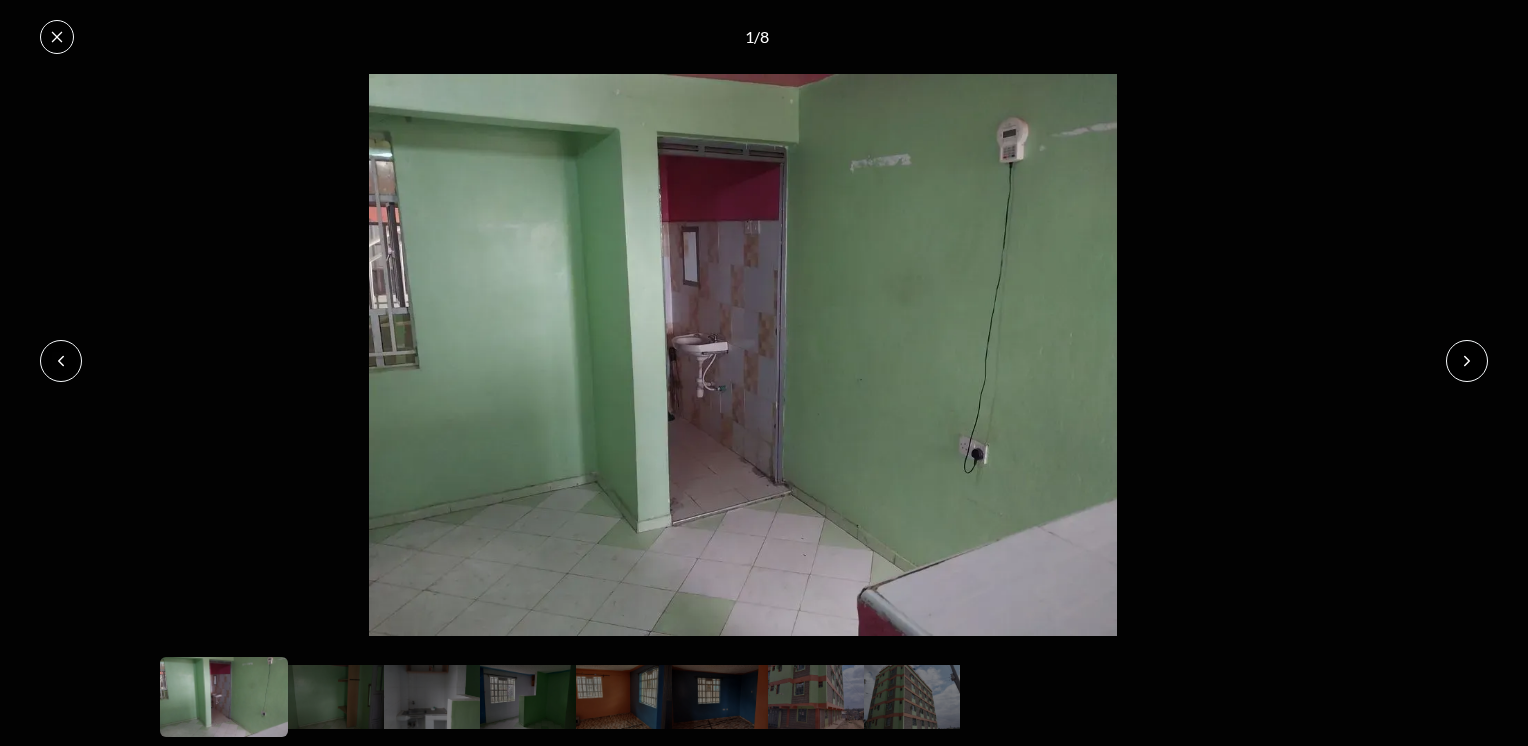 click 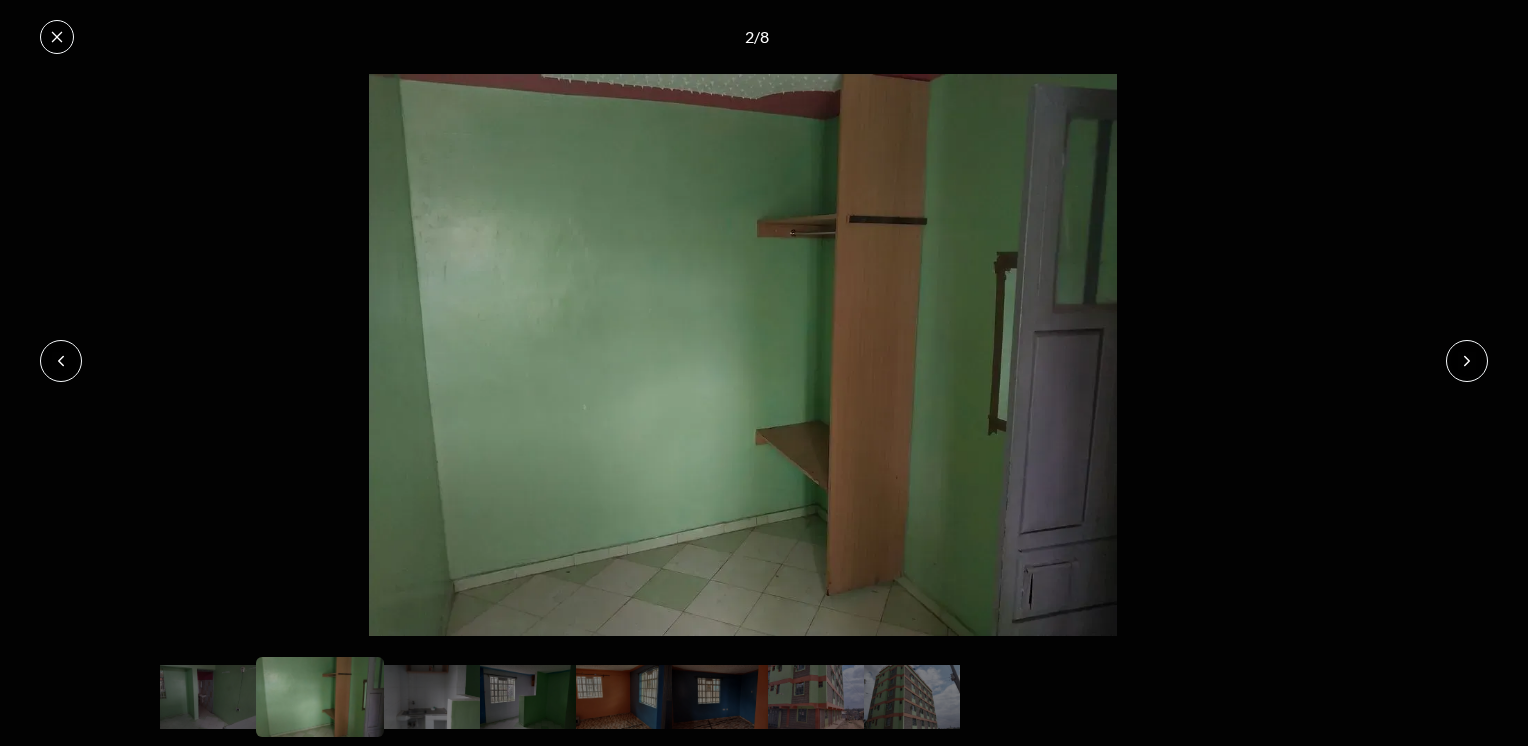 click at bounding box center (57, 37) 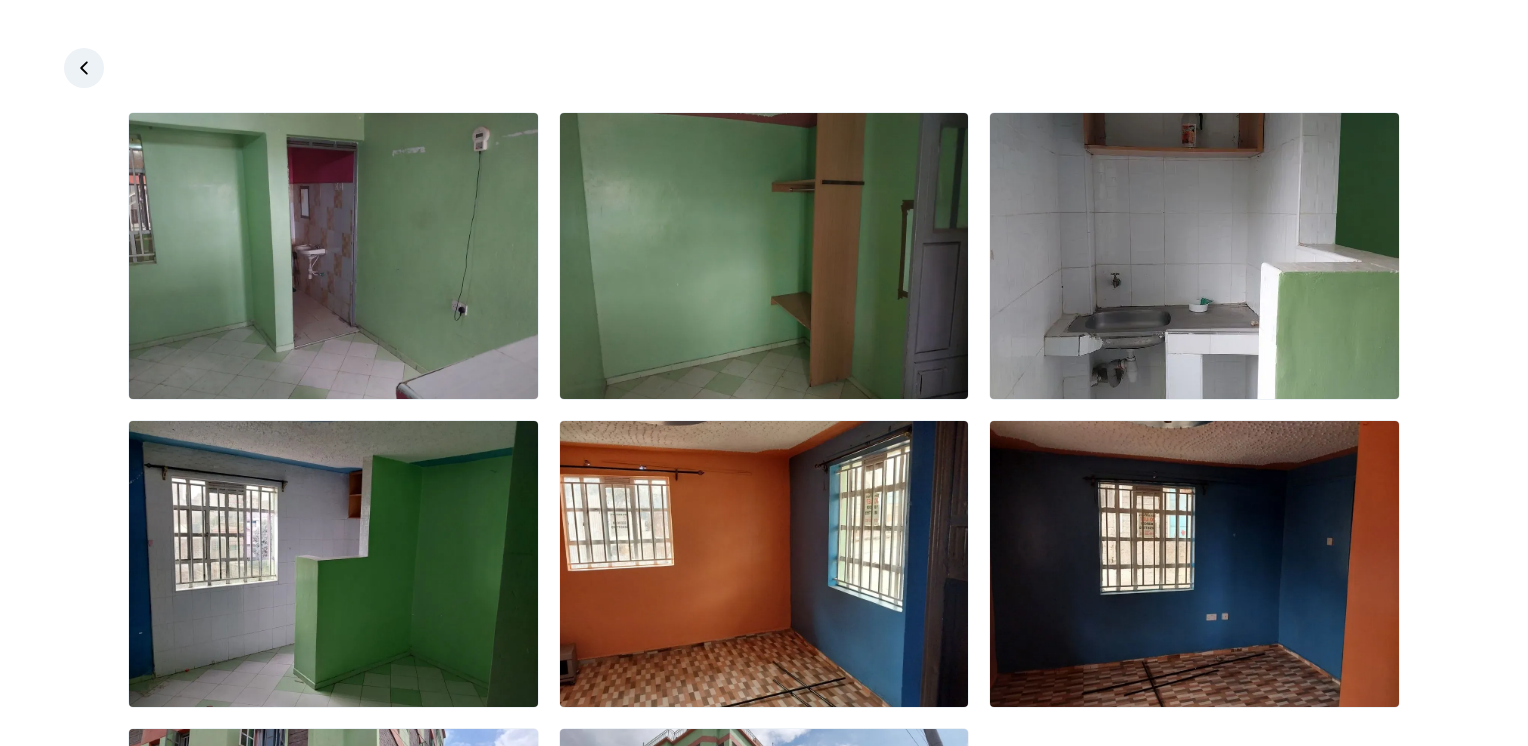 click 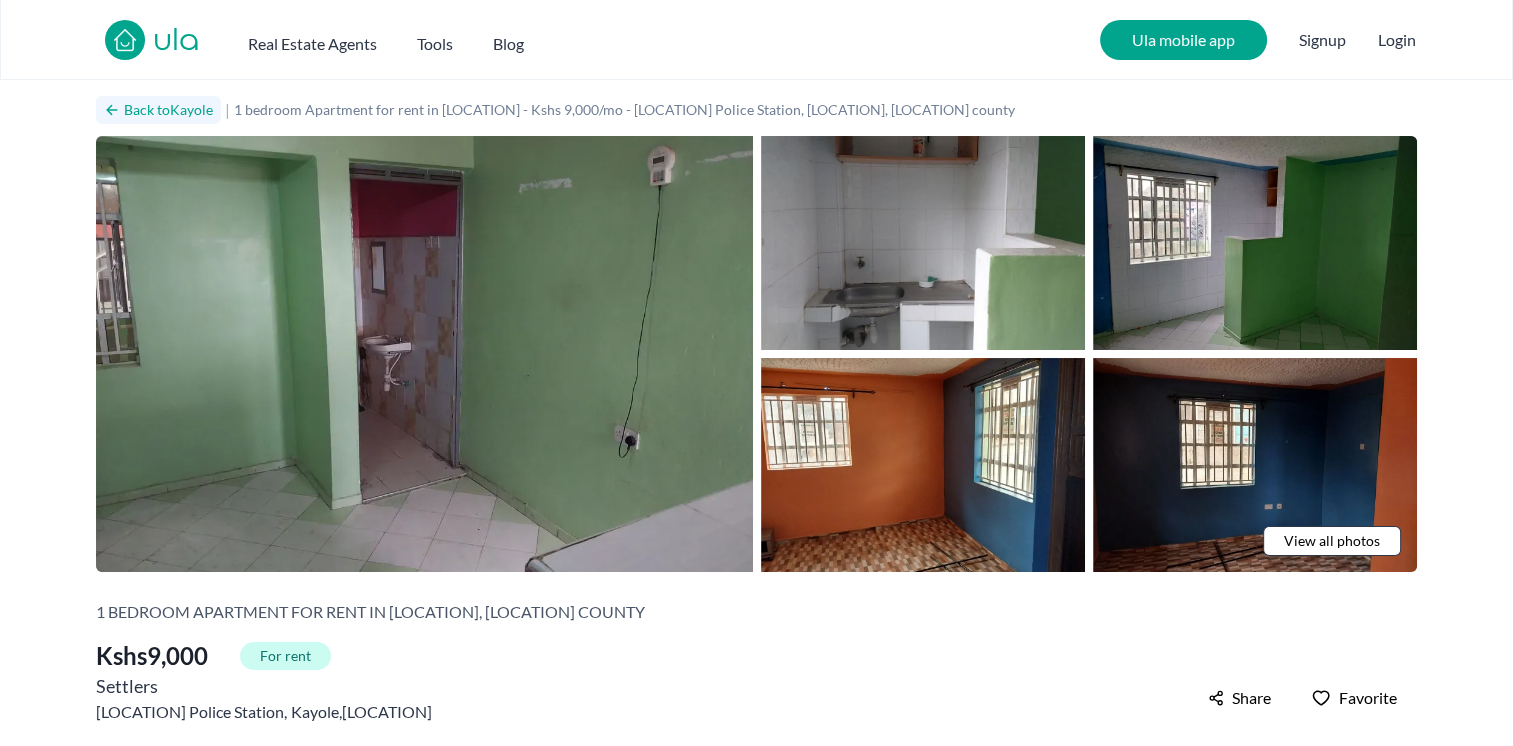 click on "Back to  [LOCATION]" at bounding box center (158, 110) 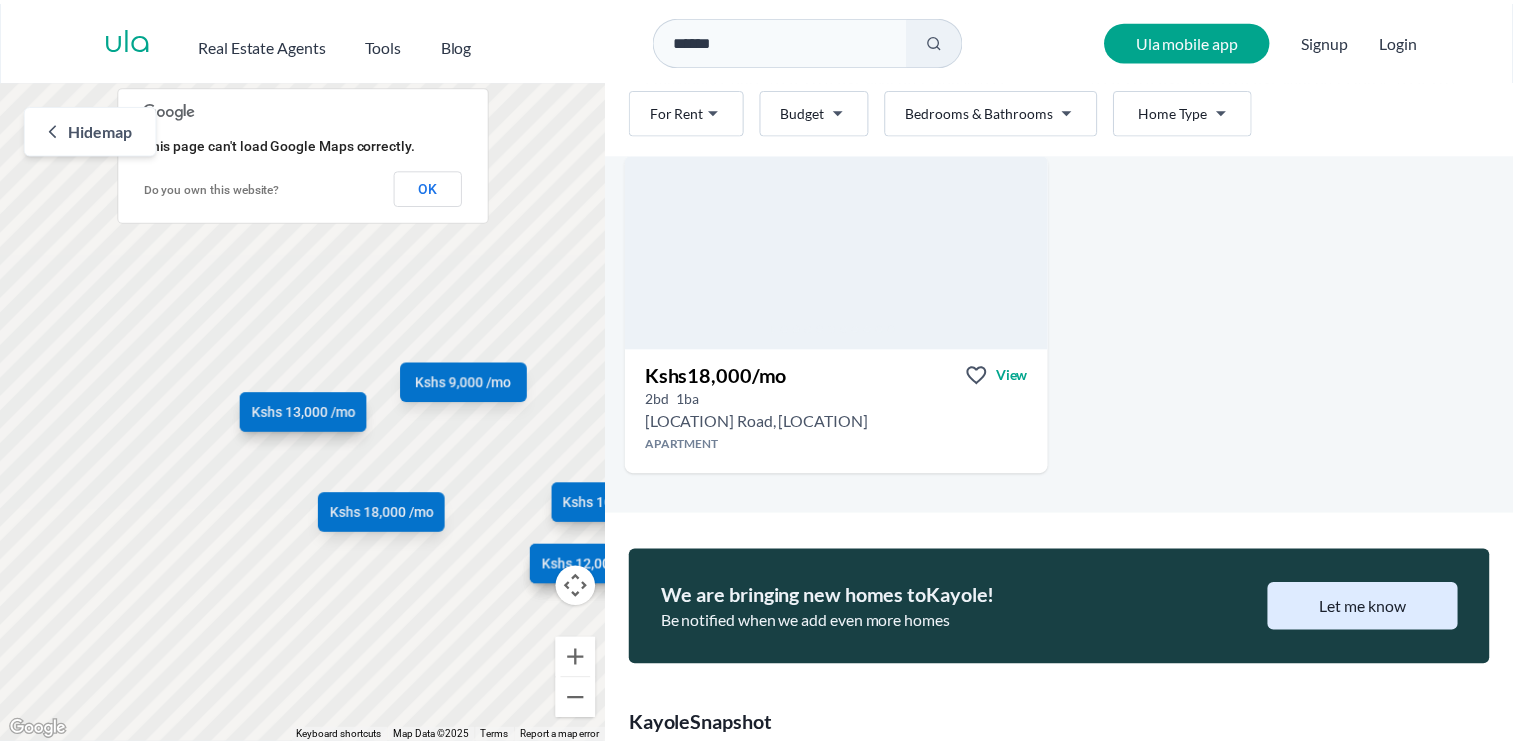 scroll, scrollTop: 1852, scrollLeft: 0, axis: vertical 